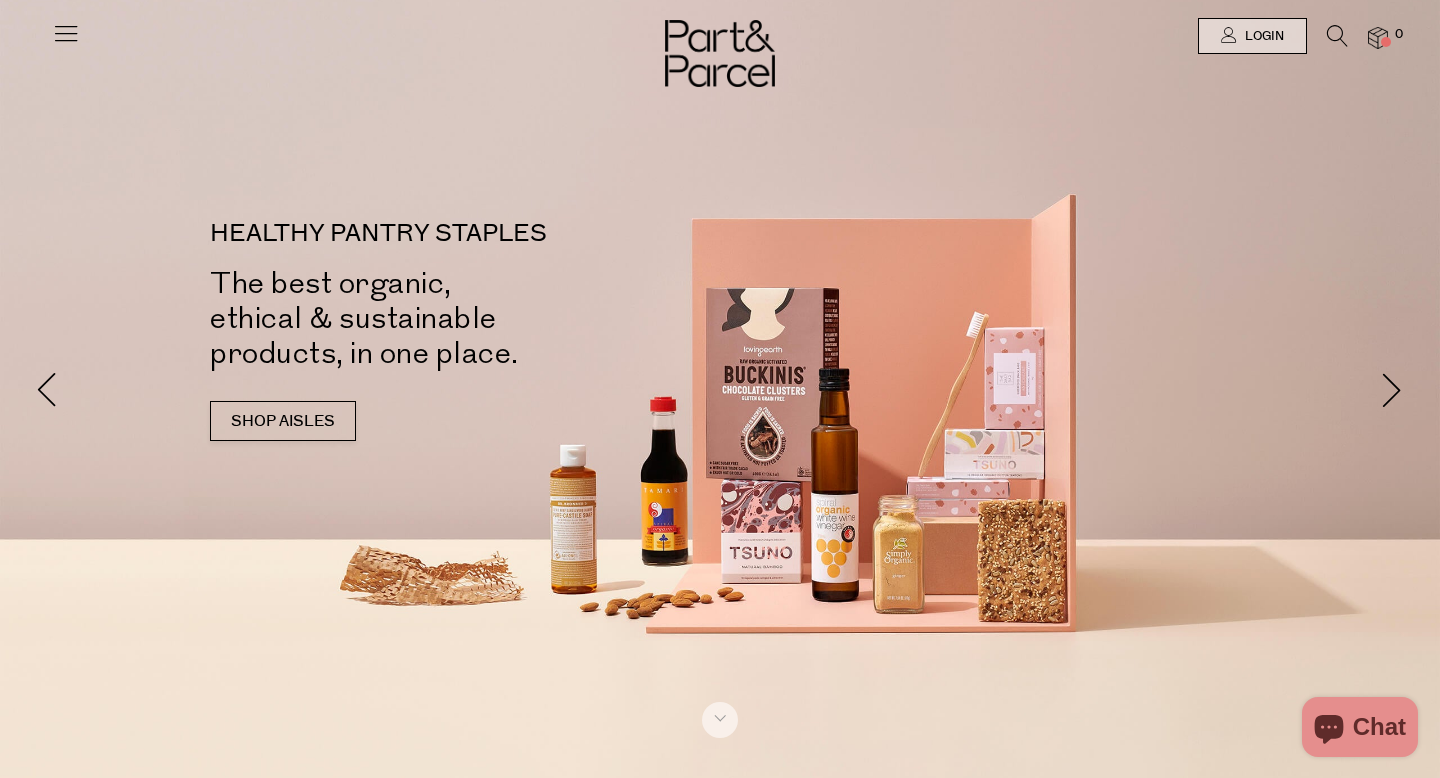 scroll, scrollTop: 0, scrollLeft: 0, axis: both 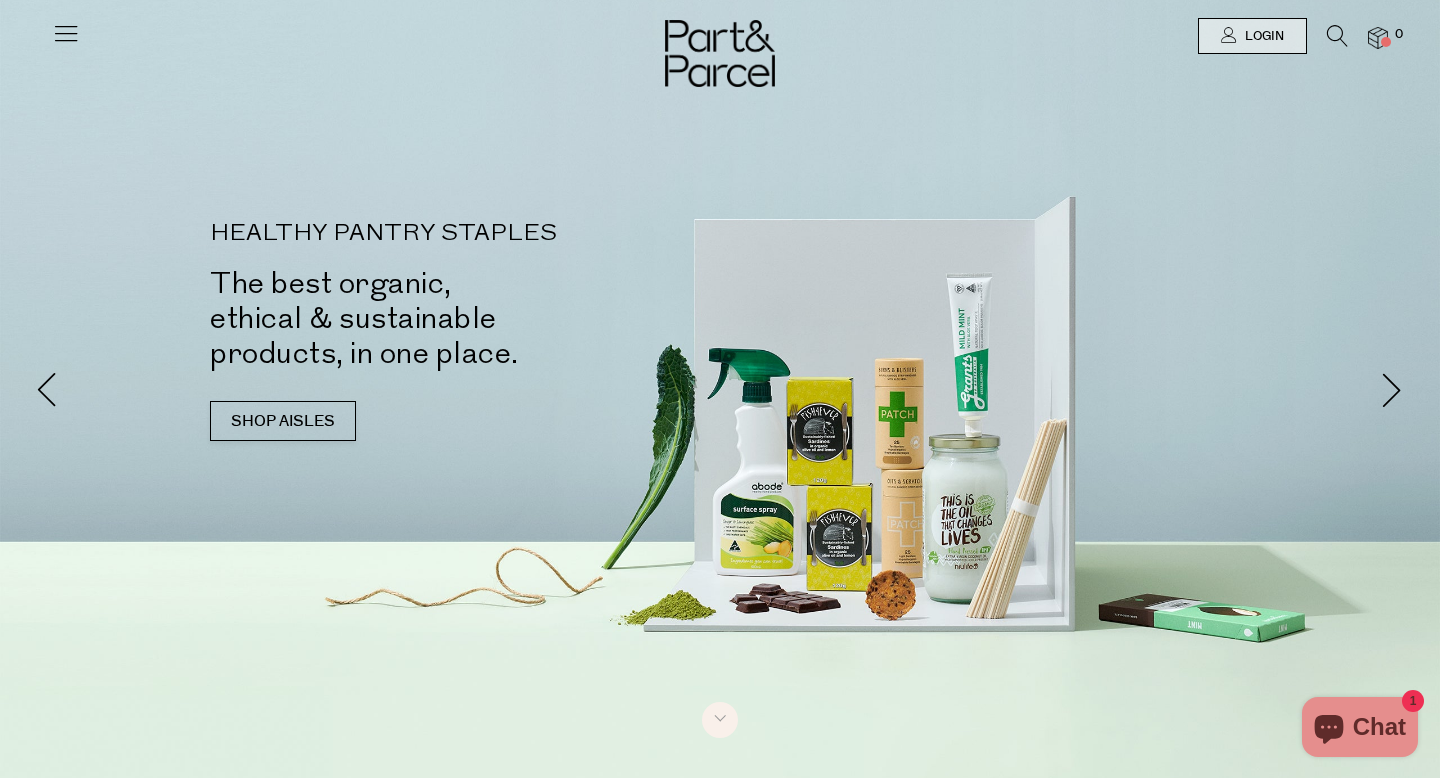 click at bounding box center (1378, 38) 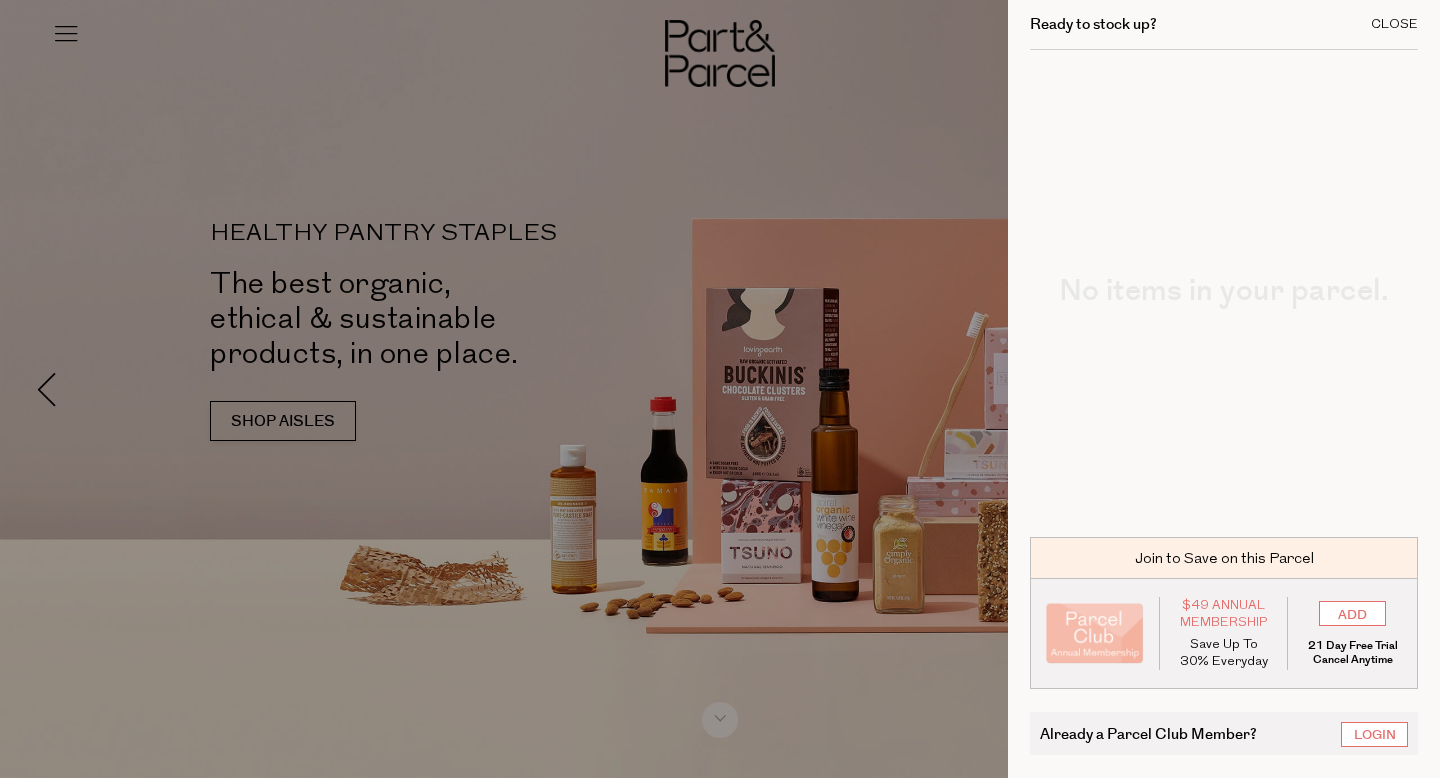 click on "Close" at bounding box center (1394, 24) 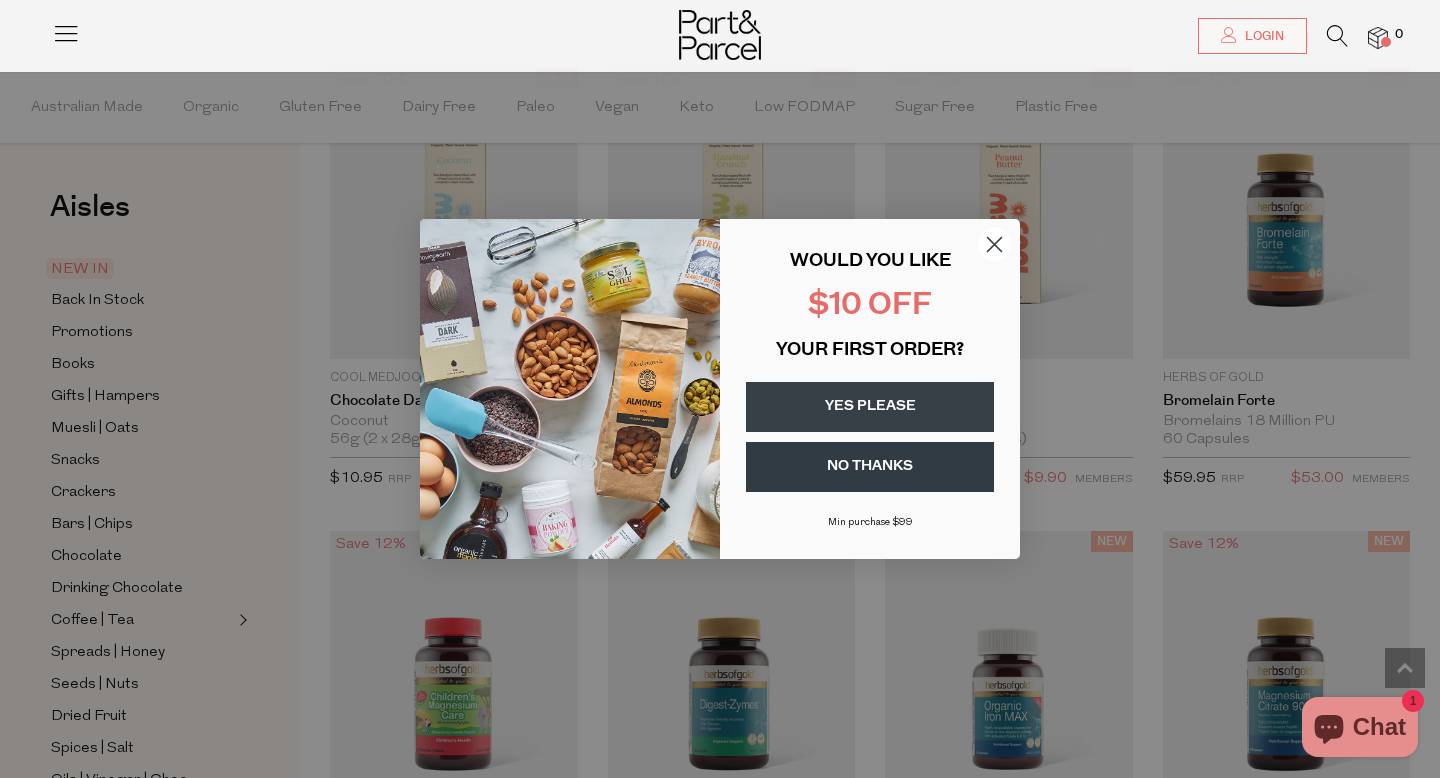 scroll, scrollTop: 1728, scrollLeft: 0, axis: vertical 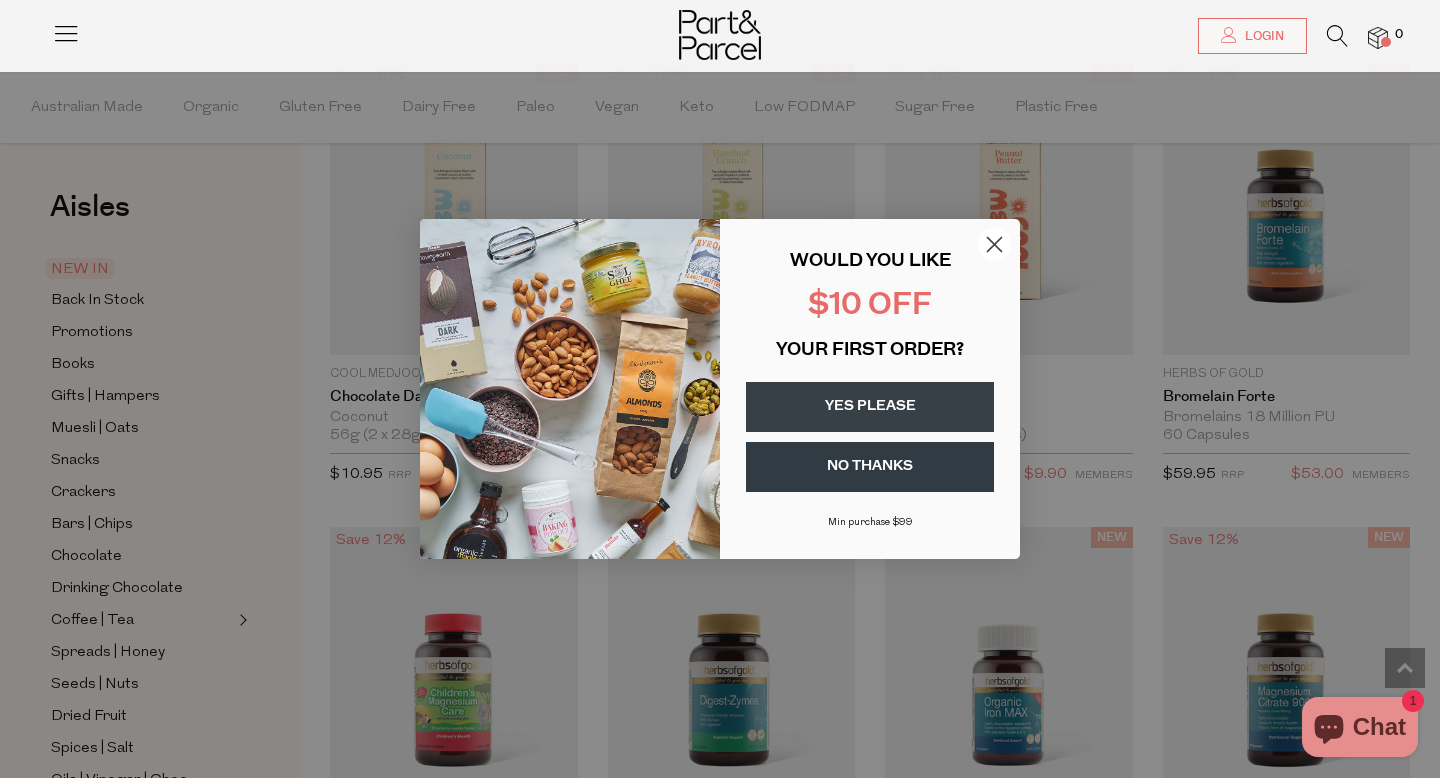 click on "YES PLEASE" at bounding box center (870, 407) 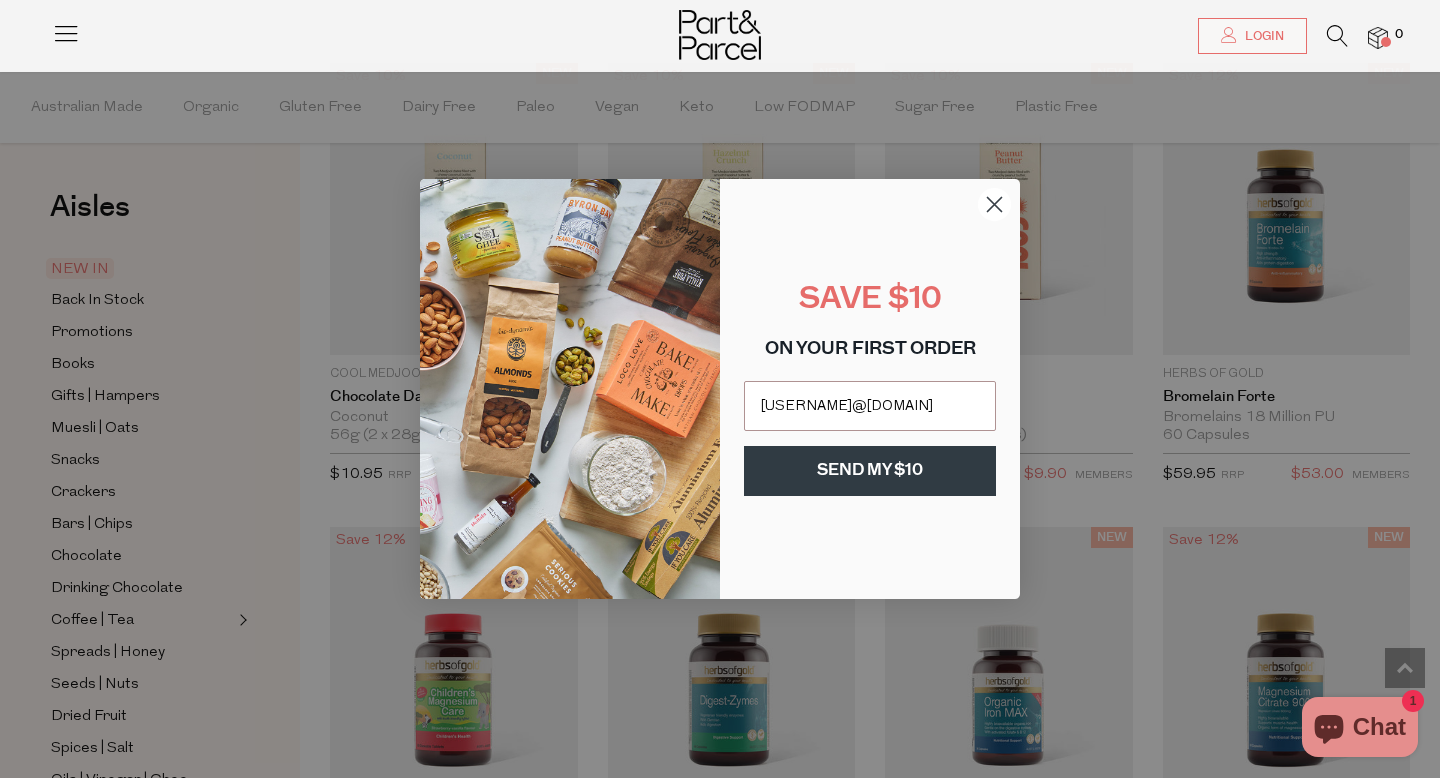 type on "mdoroc@gmail.com" 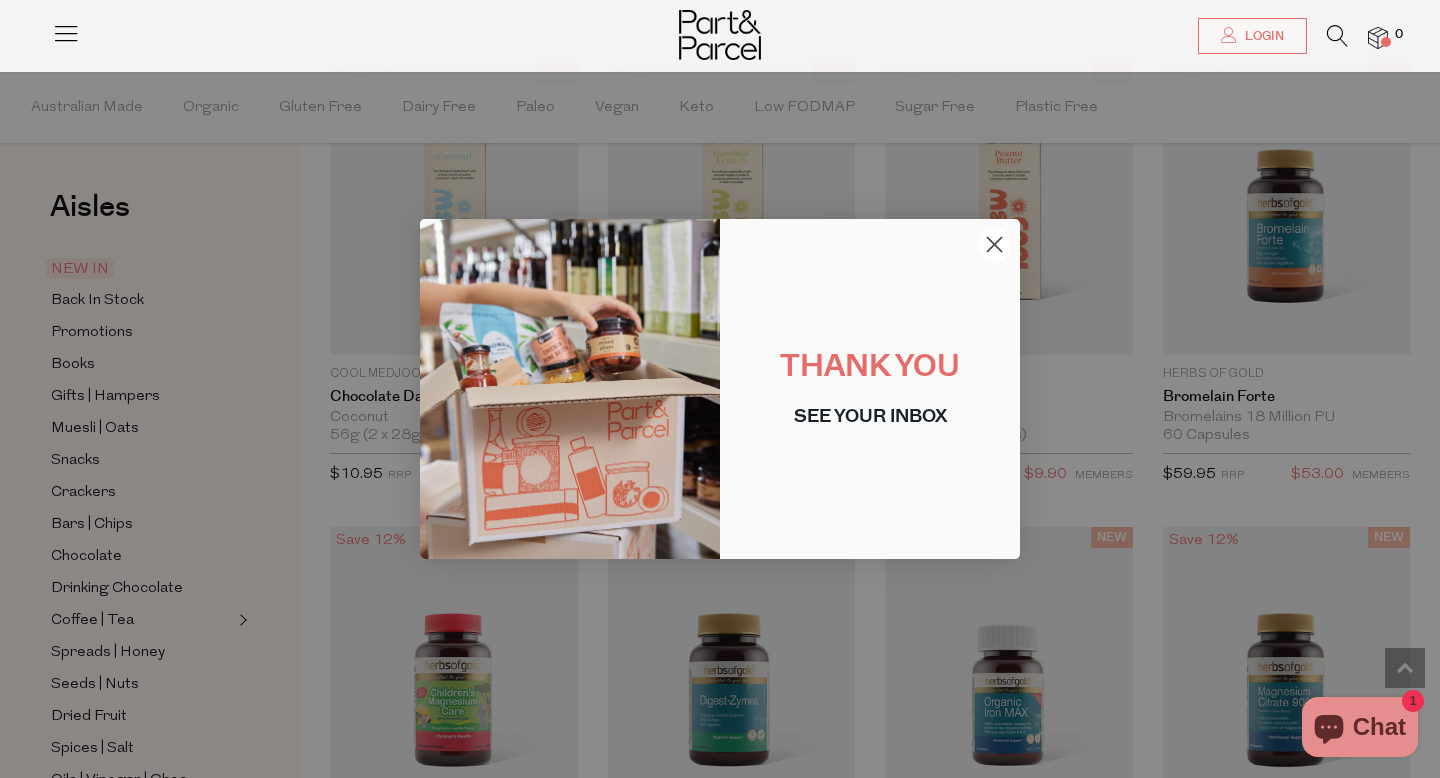 click 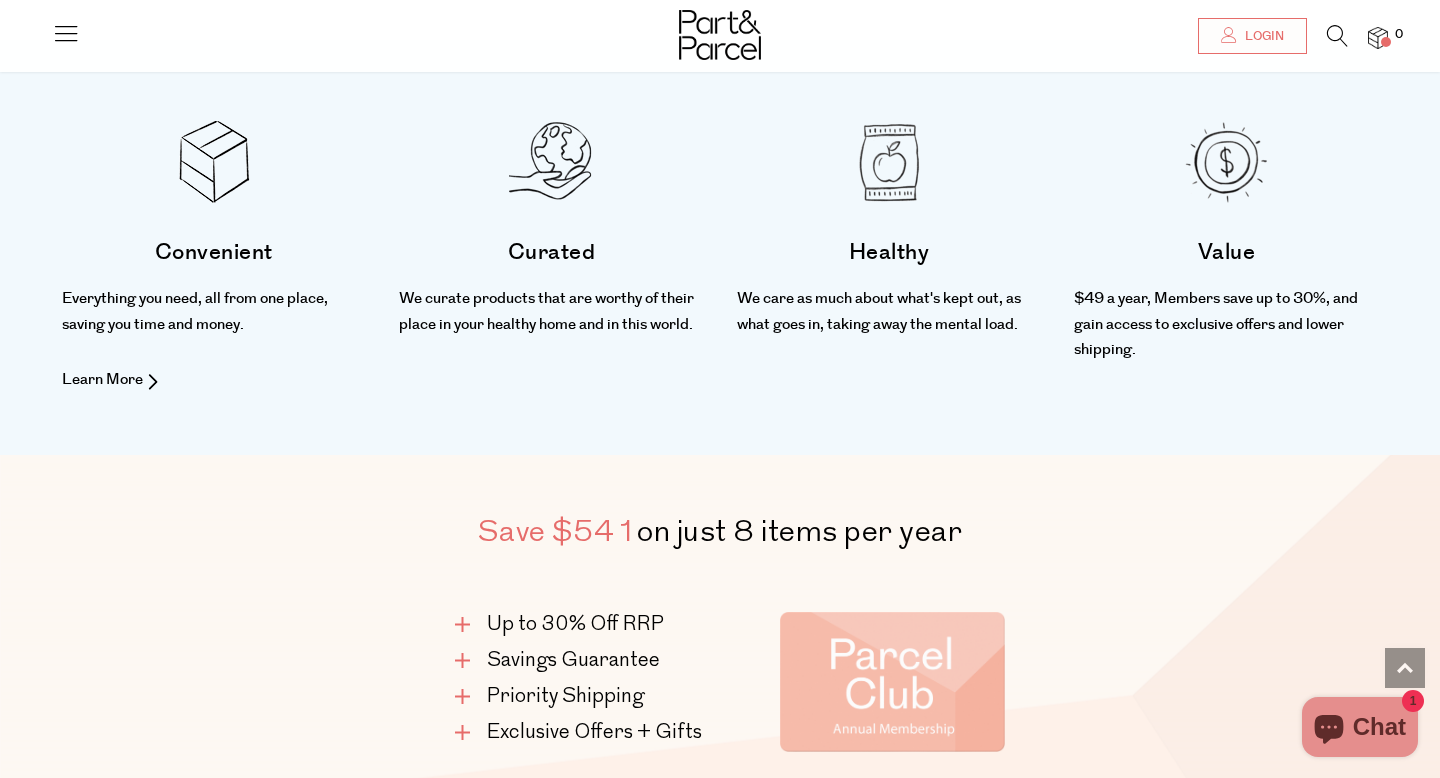 scroll, scrollTop: 617, scrollLeft: 0, axis: vertical 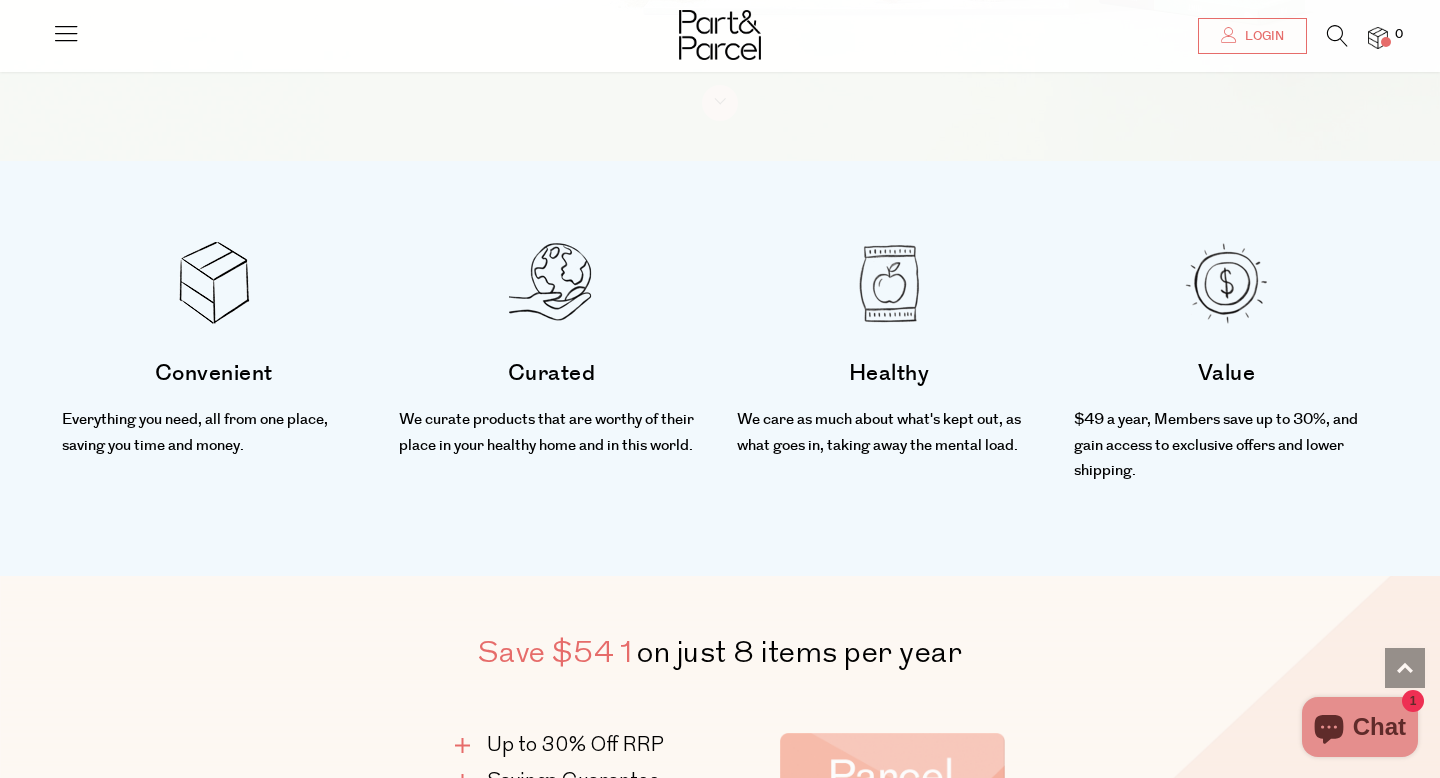 click at bounding box center [66, 33] 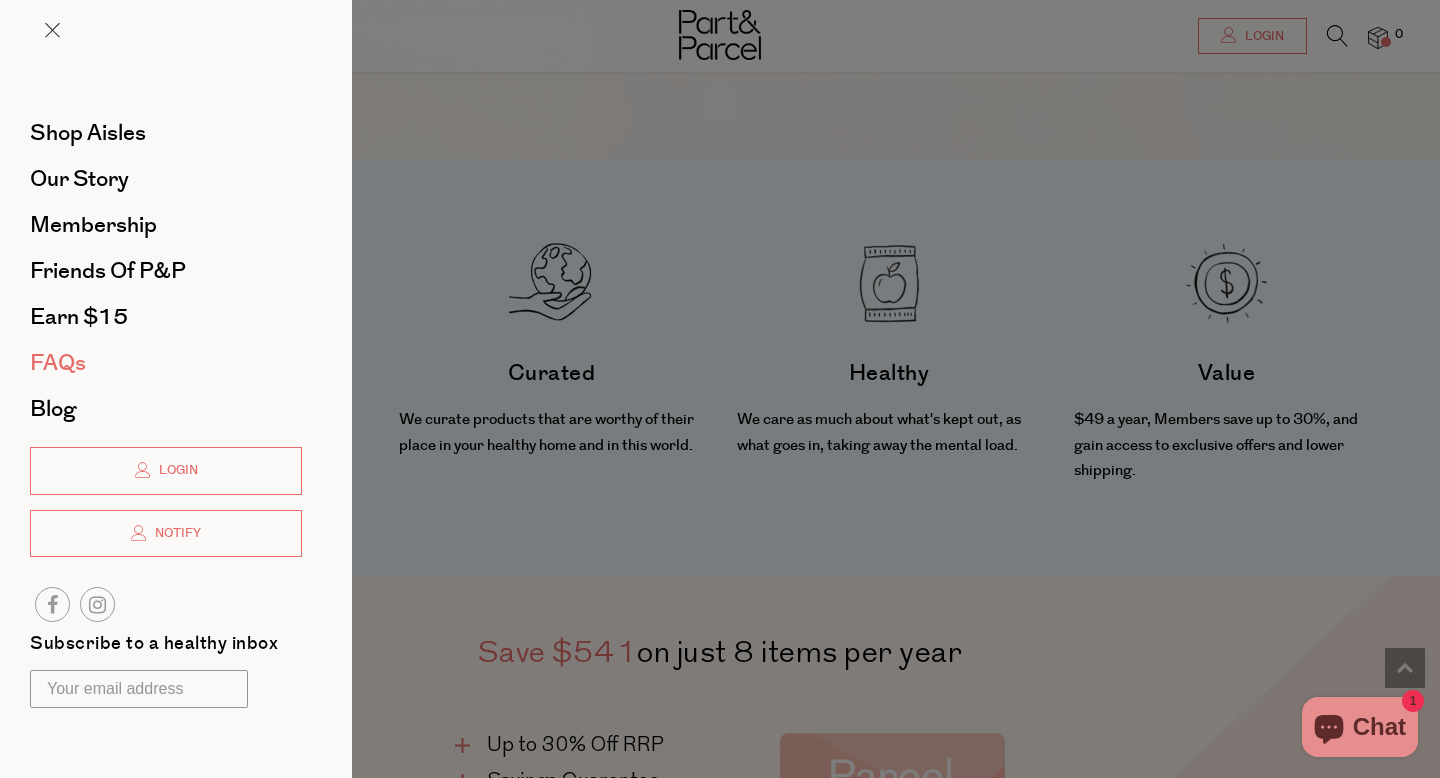 click on "FAQs" at bounding box center [58, 363] 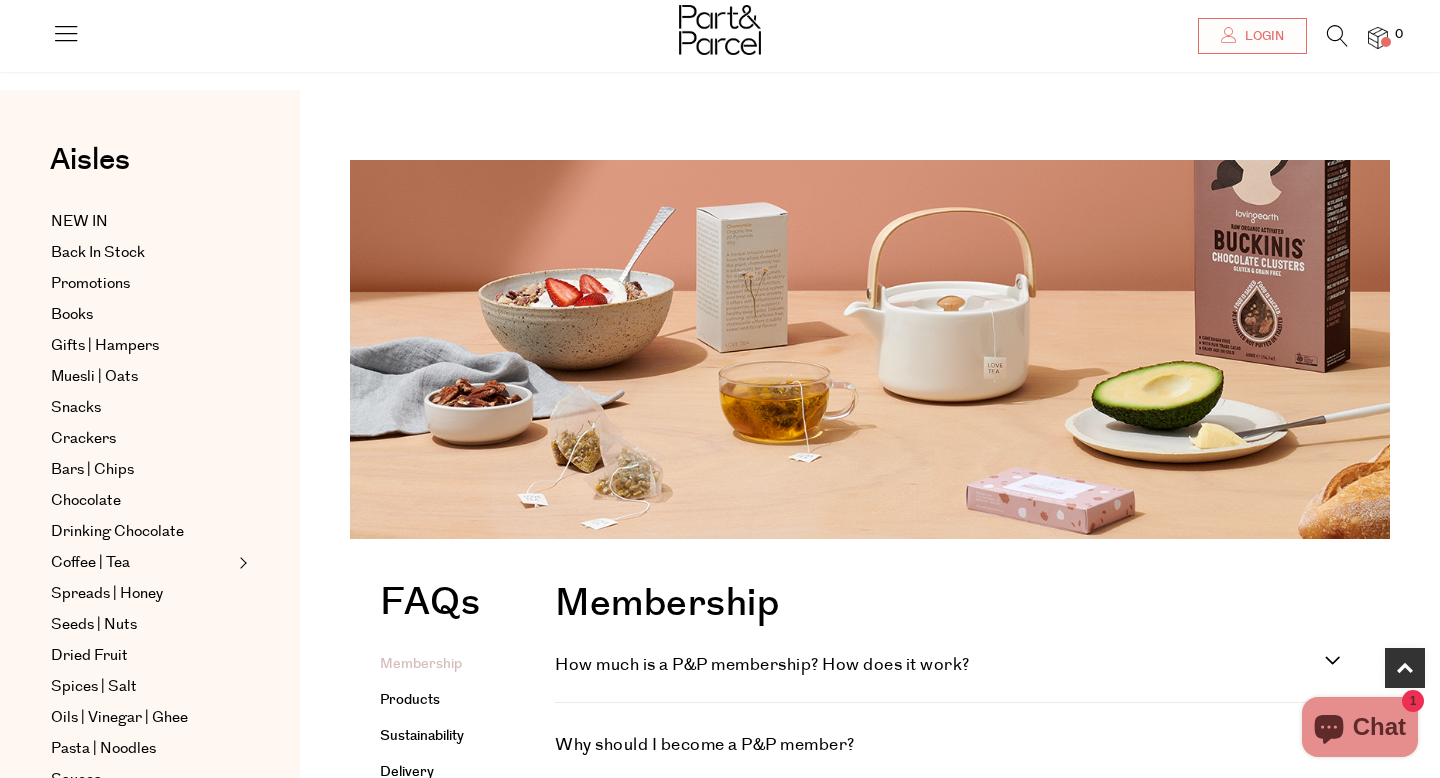 scroll, scrollTop: 453, scrollLeft: 0, axis: vertical 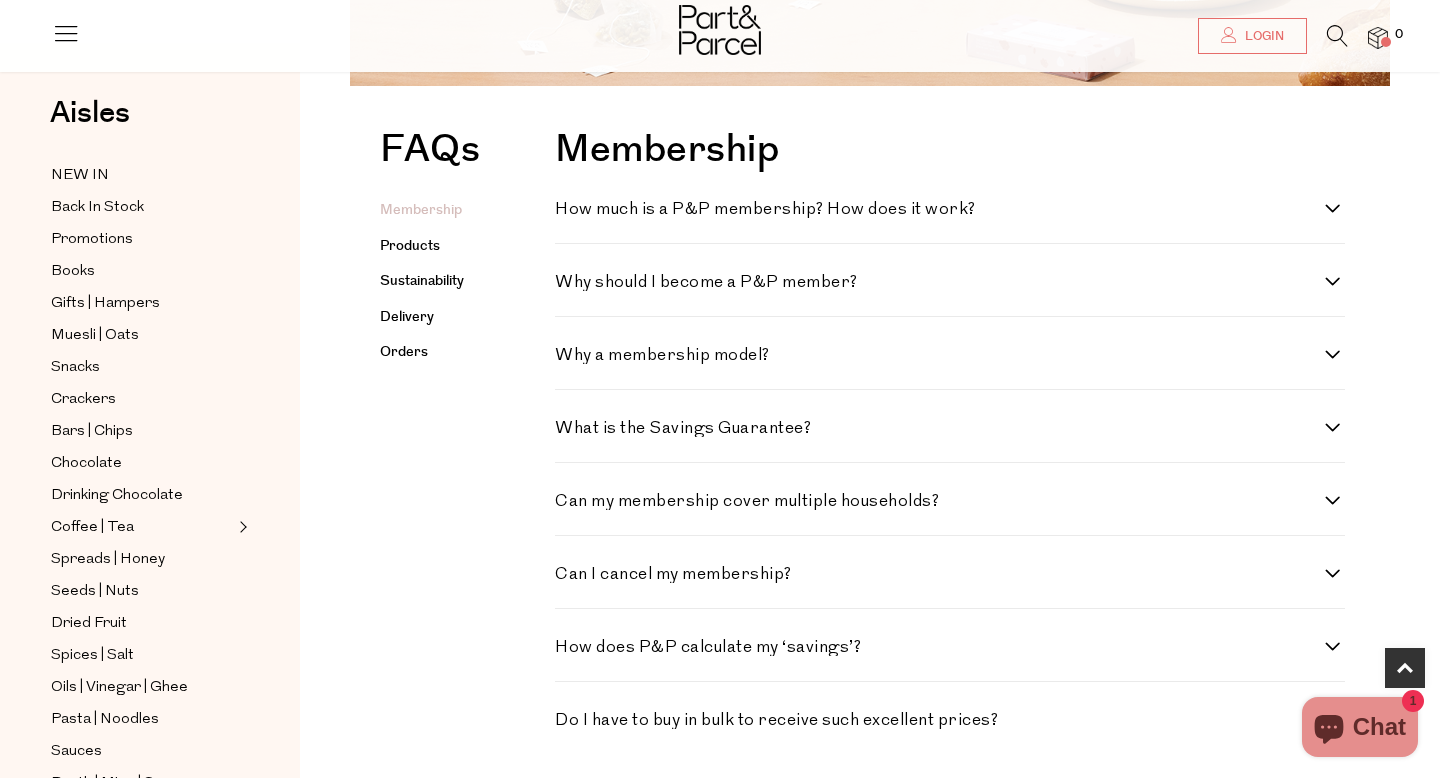 click on "How much is a P&P membership? How does it work?
Your $49 annual membership (just $4.00 per month) allows us to keep prices up to 30% lower than other retailers. By the time you’ve spent around $190 on your everyday shop, you should have covered the cost of your membership in savings. Your membership will automatically renew after 12 months unless you change your mind.  You will also receive a reminder email a day before your 21-day free trial ends." at bounding box center (950, 207) 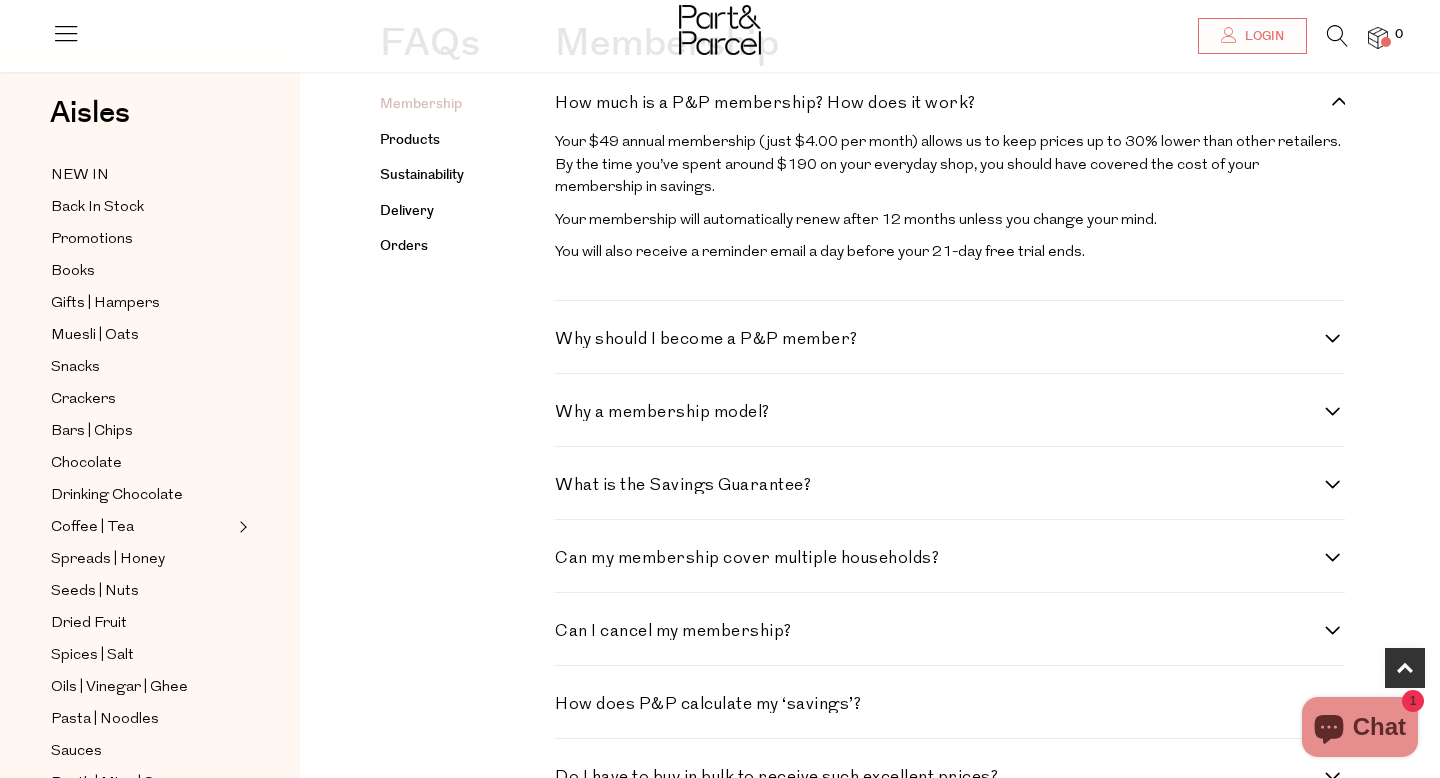 scroll, scrollTop: 564, scrollLeft: 0, axis: vertical 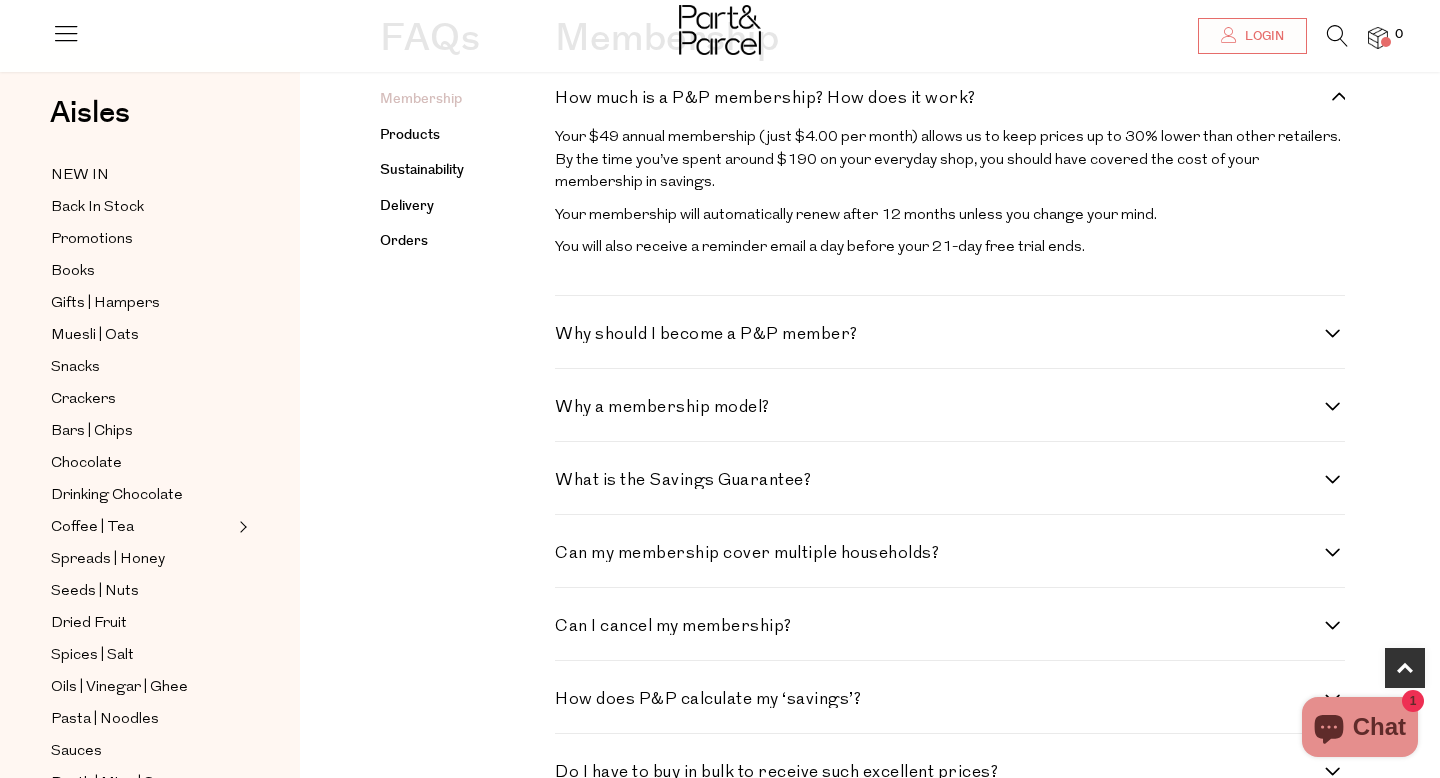 click on "Why should I become a P&P member?" at bounding box center (950, 334) 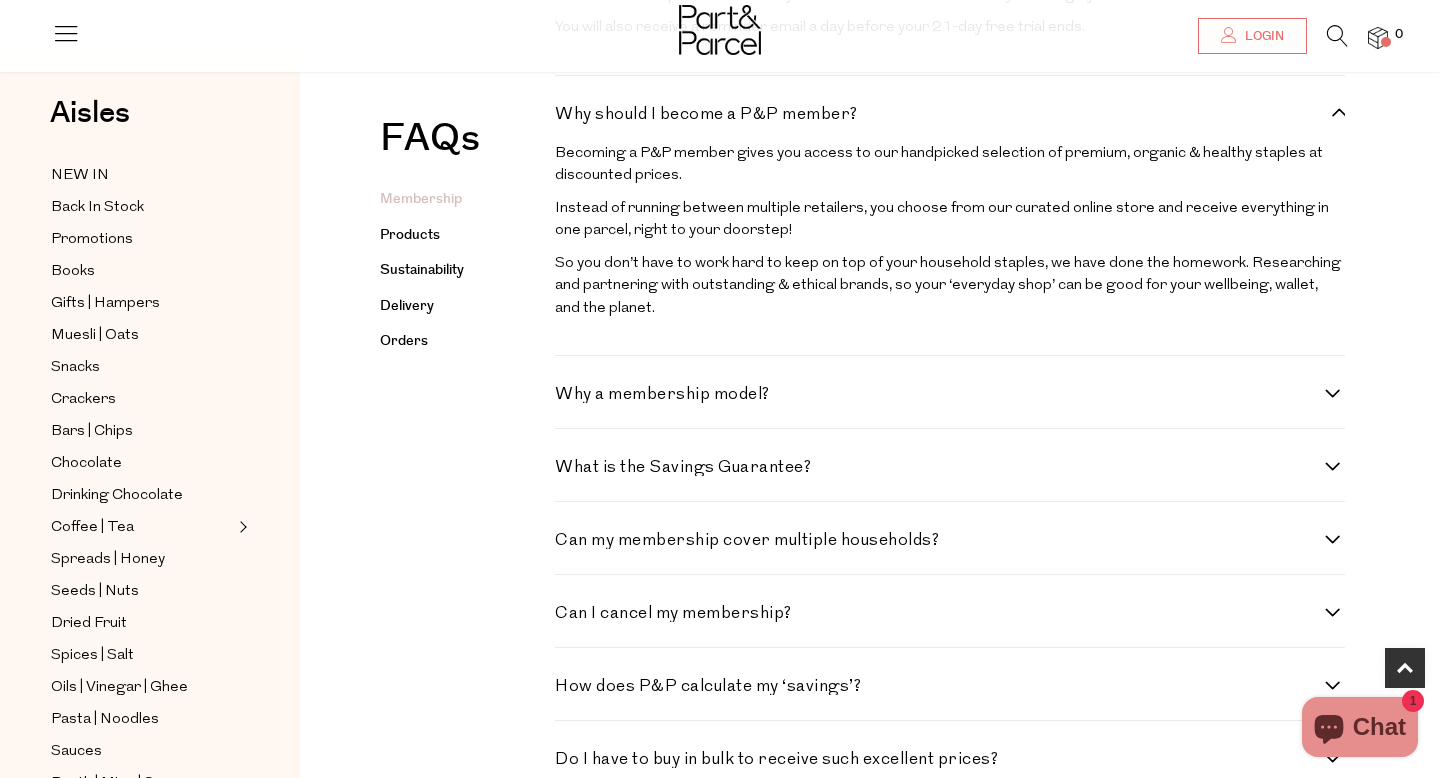 scroll, scrollTop: 788, scrollLeft: 0, axis: vertical 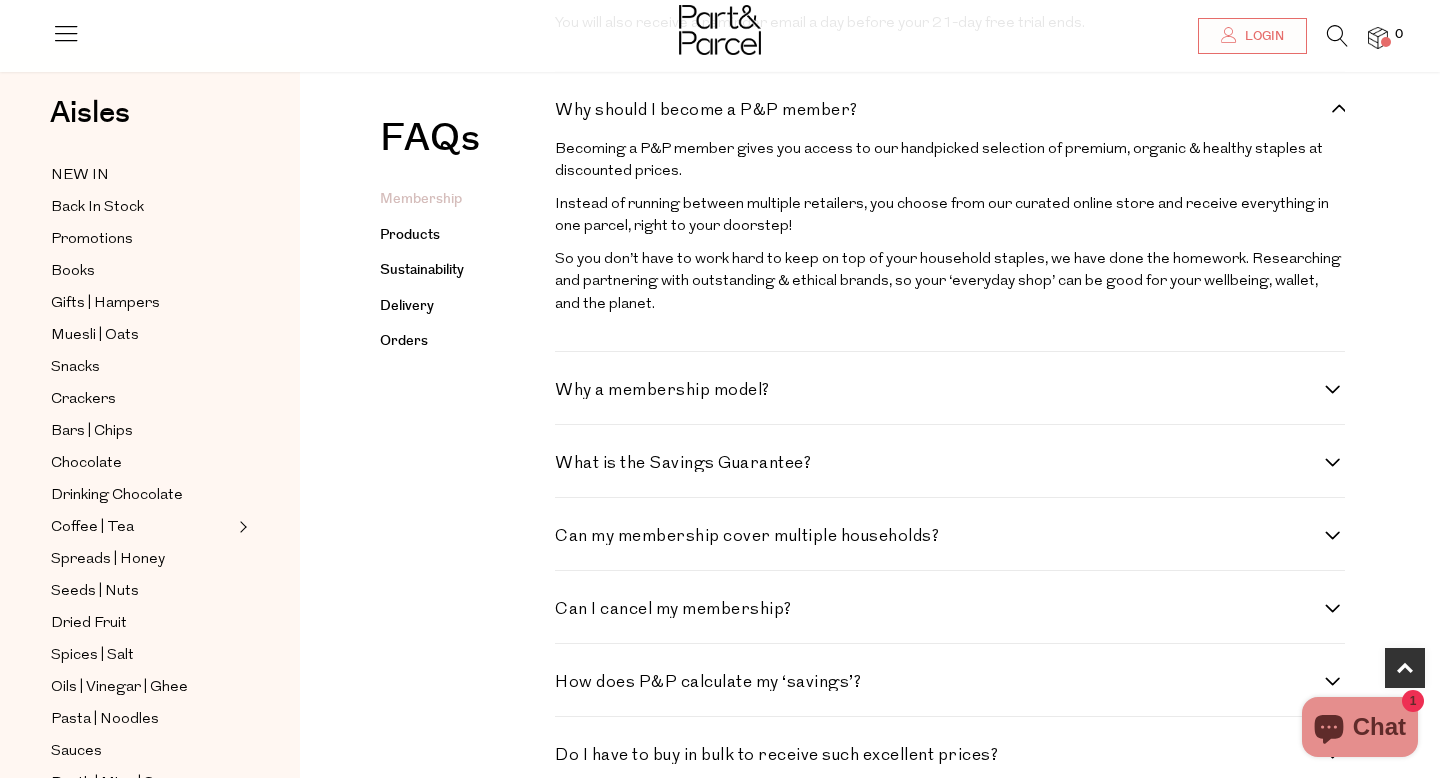 click on "Why a membership model?
P&P’s membership model allows us to deliver the highest quality products at the lowest possible price. Why? We stay afloat on your membership and not on product margins, unlike conventional retail. In turn, our products are curated solely on their merits, not their margins, and you can rely on the integrity of our product selection. We stock what's best for you, not us." at bounding box center (950, 388) 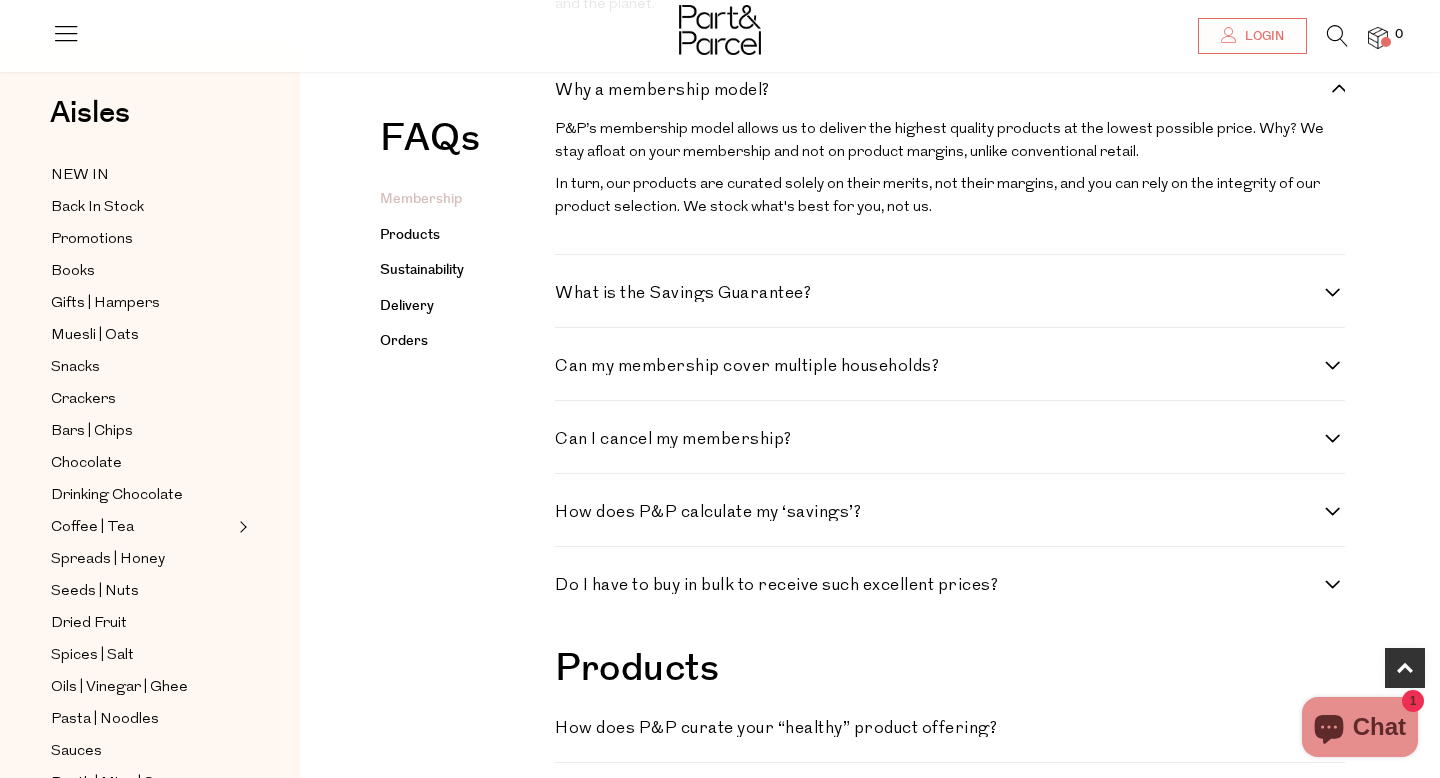 scroll, scrollTop: 1091, scrollLeft: 0, axis: vertical 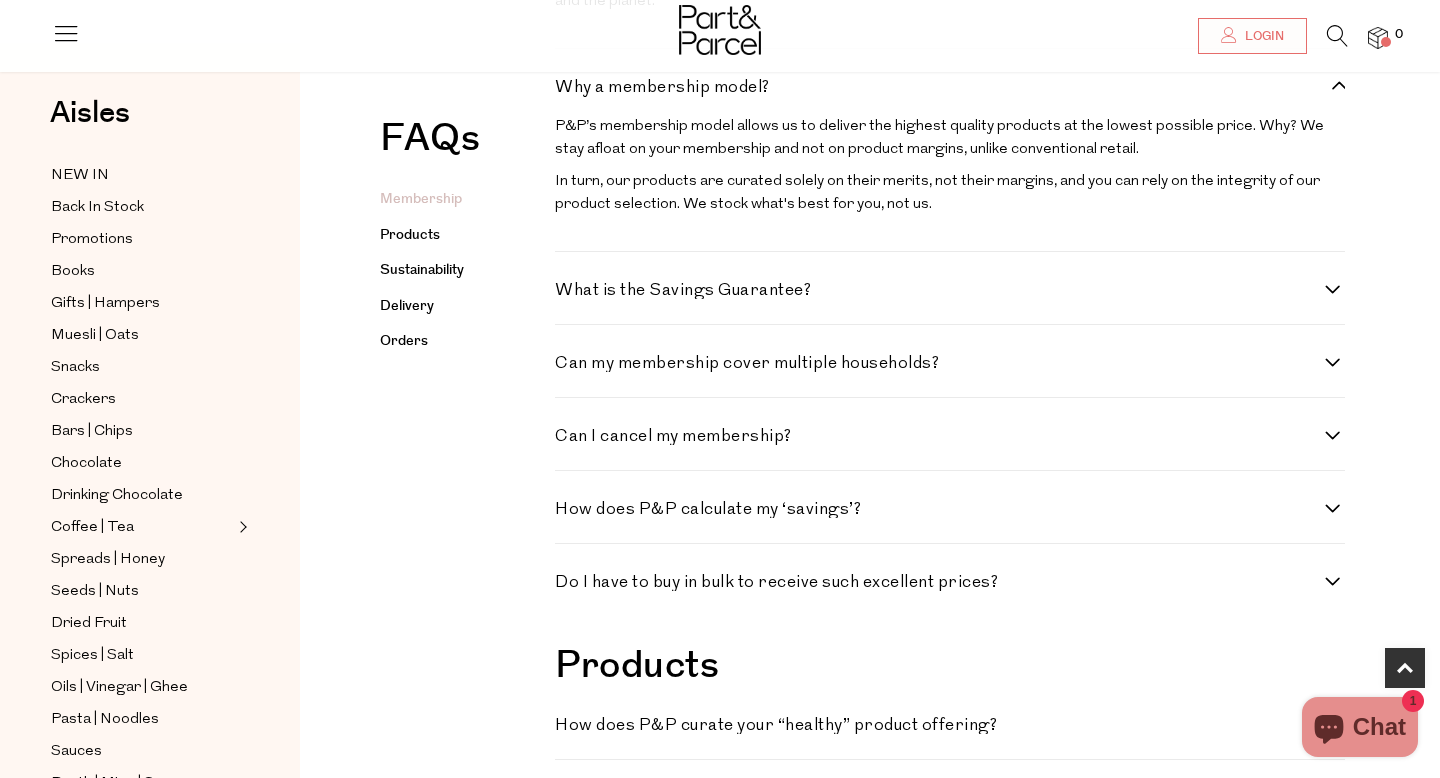 click on "What is the Savings Guarantee?" at bounding box center (950, 290) 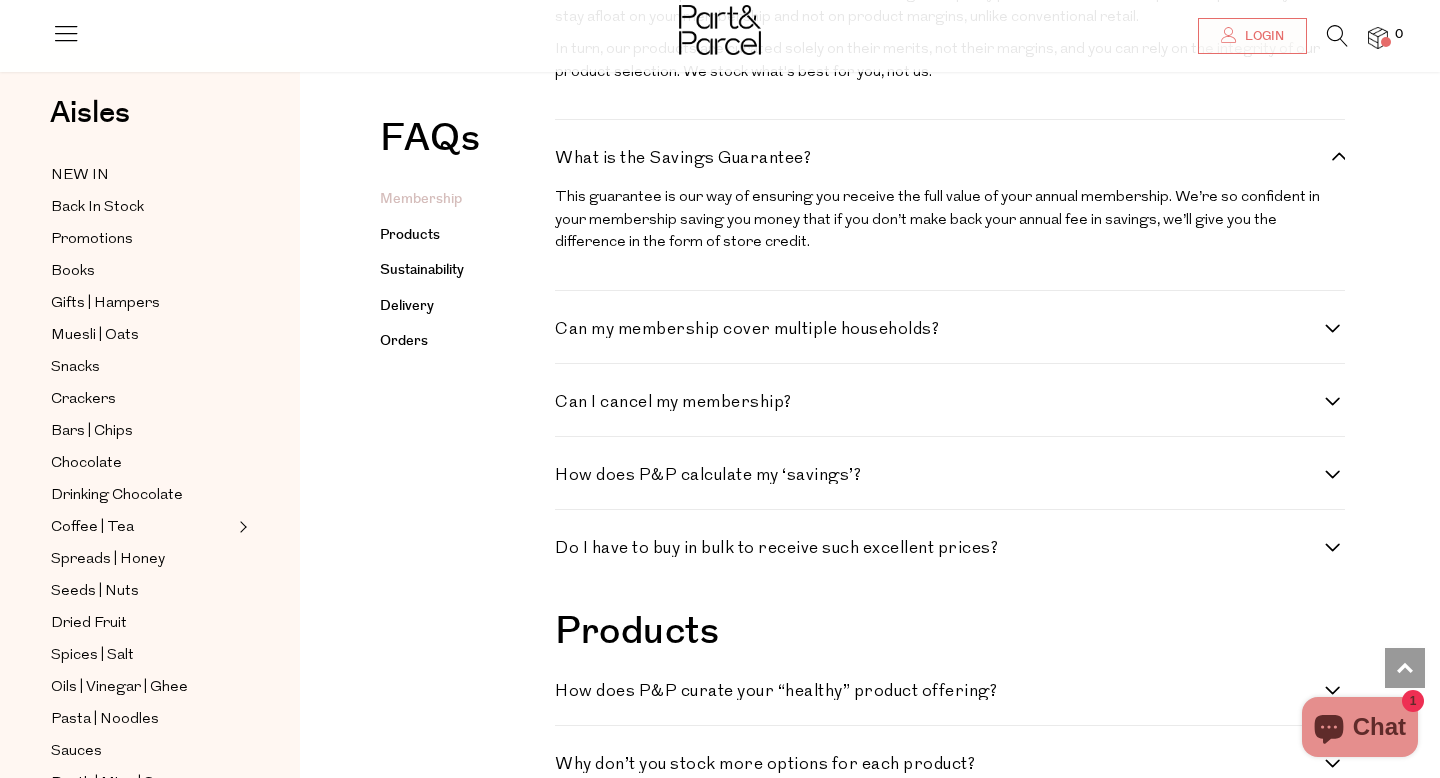 scroll, scrollTop: 1225, scrollLeft: 0, axis: vertical 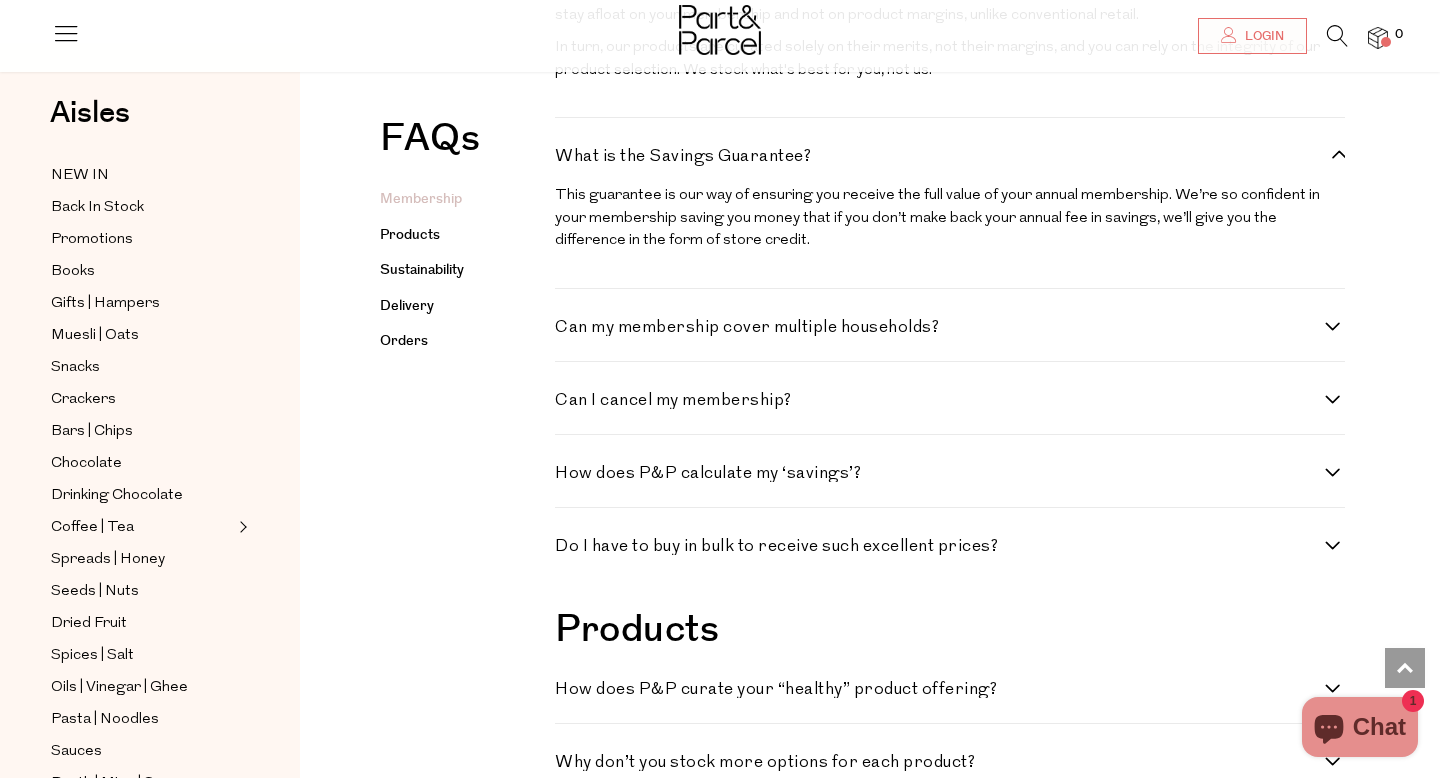 click on "Can my membership cover multiple households?" at bounding box center [950, 327] 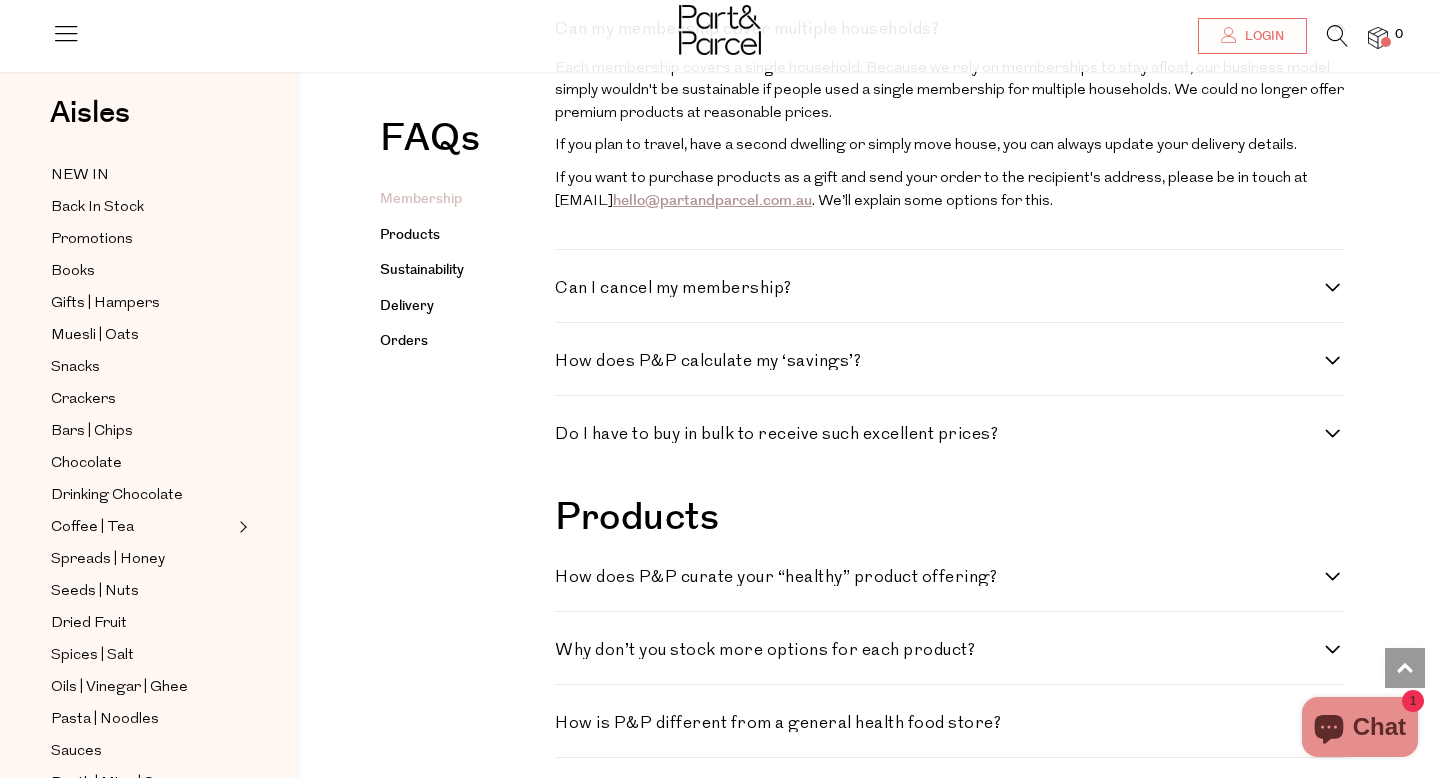 scroll, scrollTop: 1524, scrollLeft: 0, axis: vertical 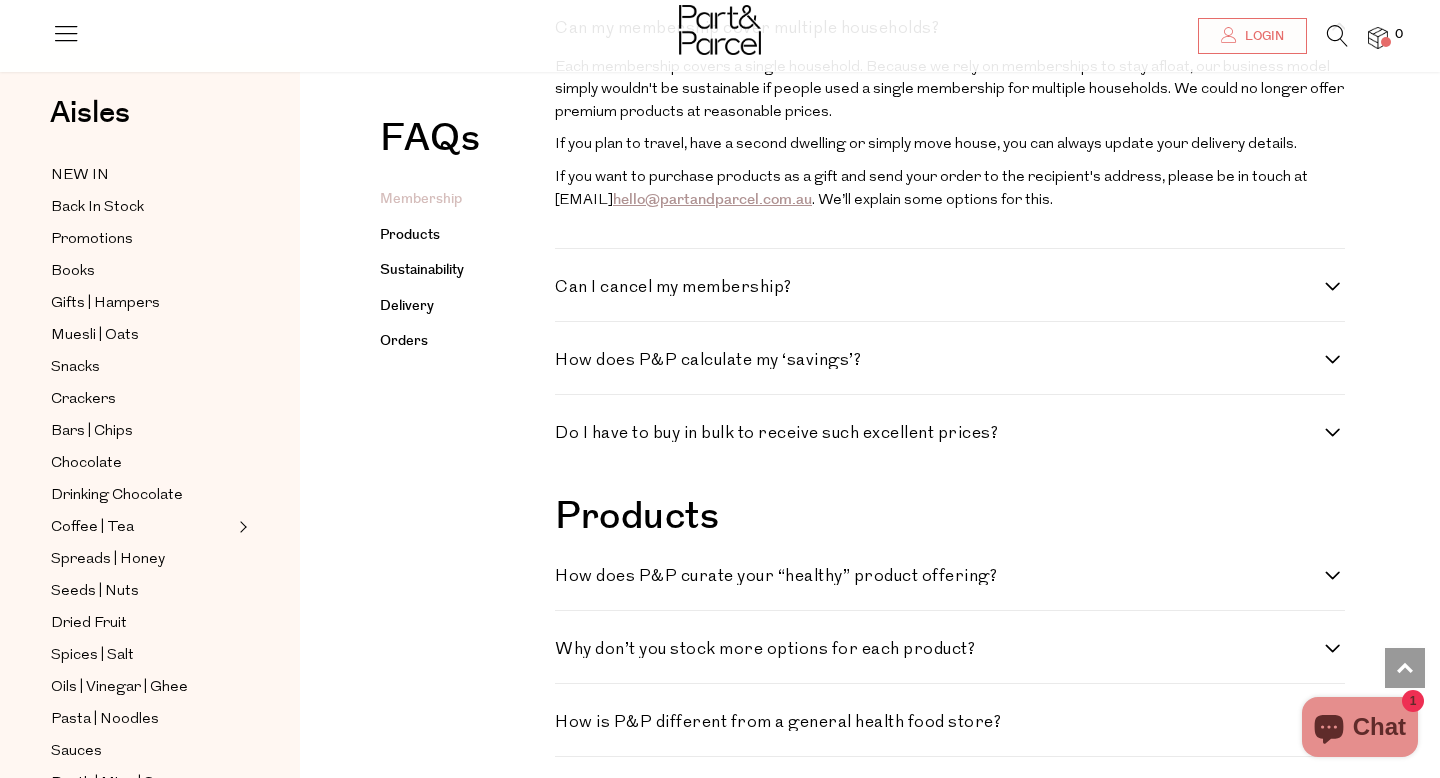 click on "Can I cancel my membership?" at bounding box center [950, 287] 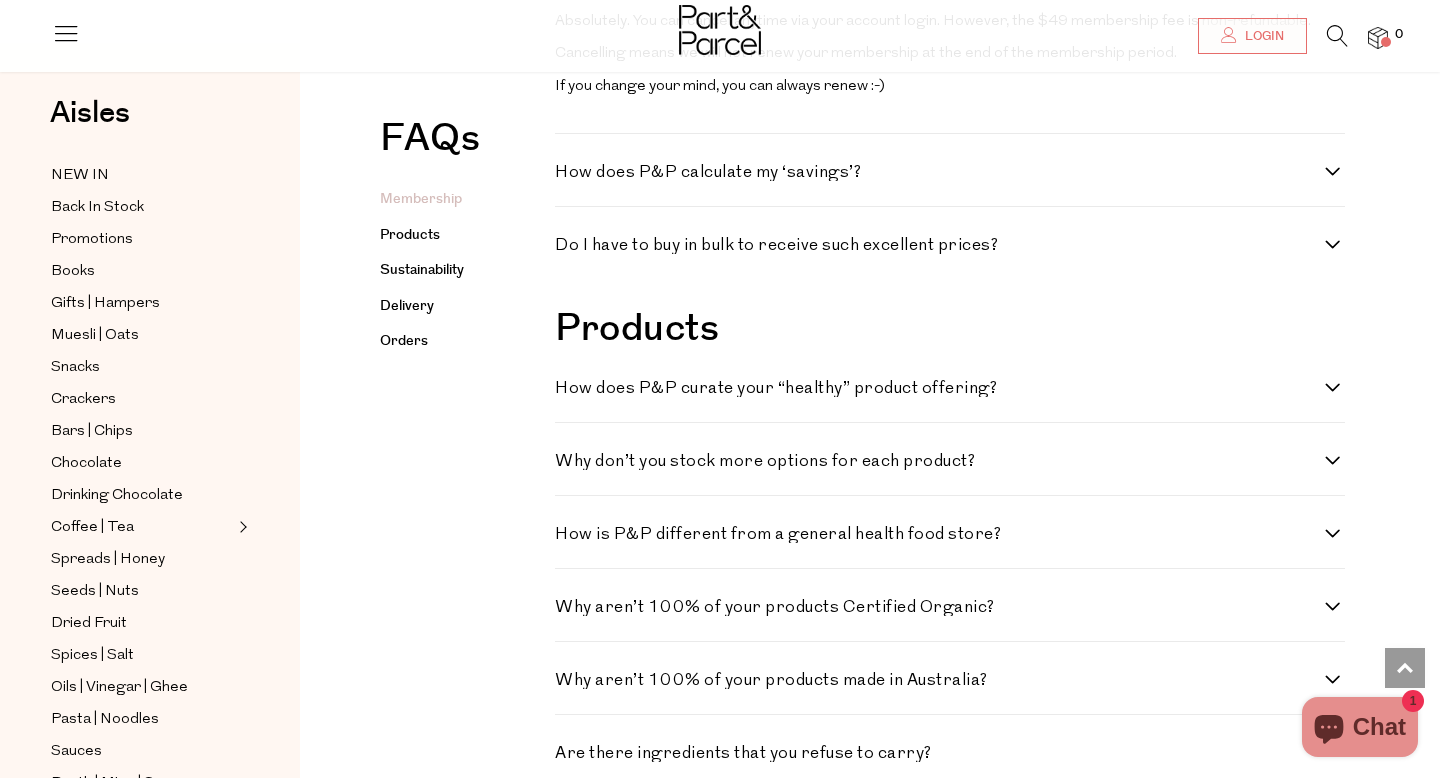 scroll, scrollTop: 1834, scrollLeft: 0, axis: vertical 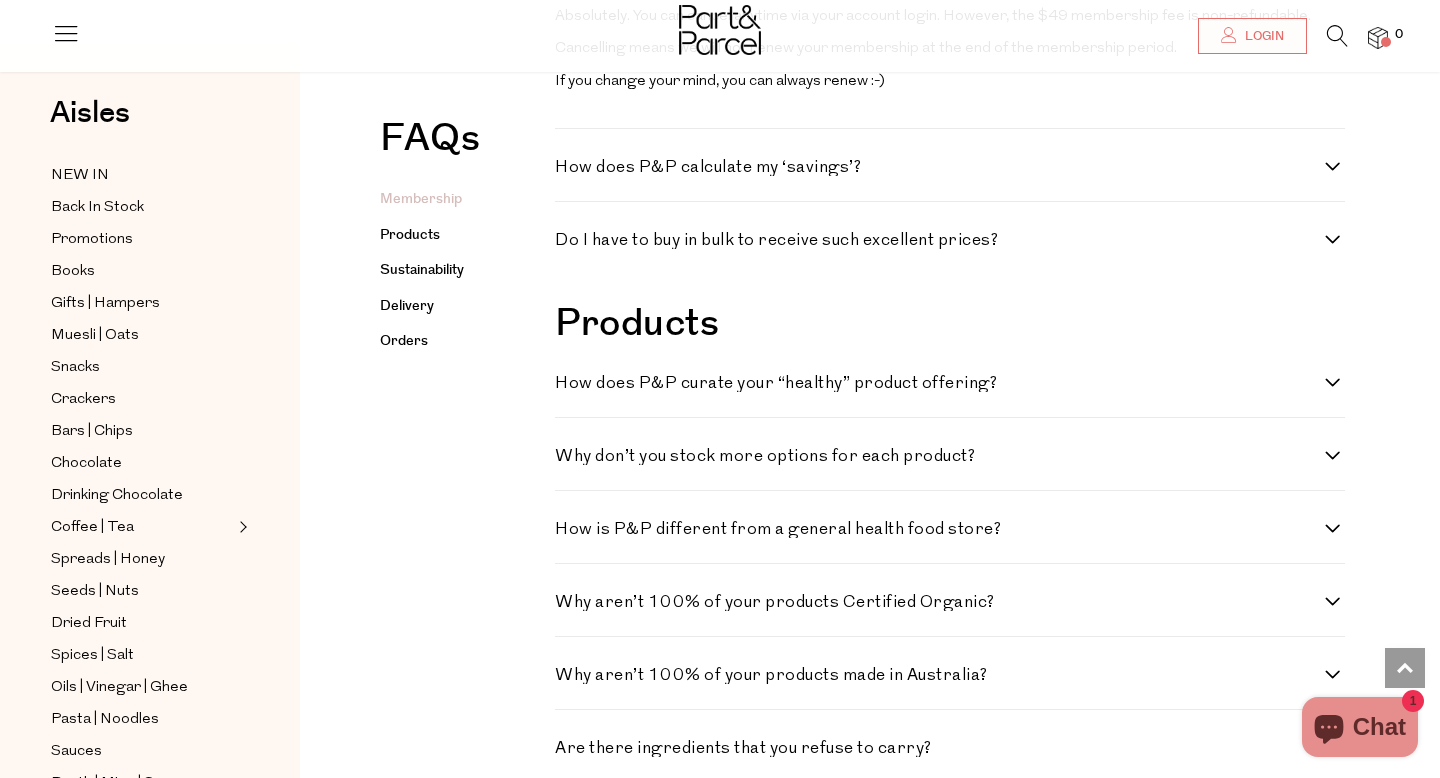 click on "How does P&P calculate my ‘savings’?" at bounding box center (950, 167) 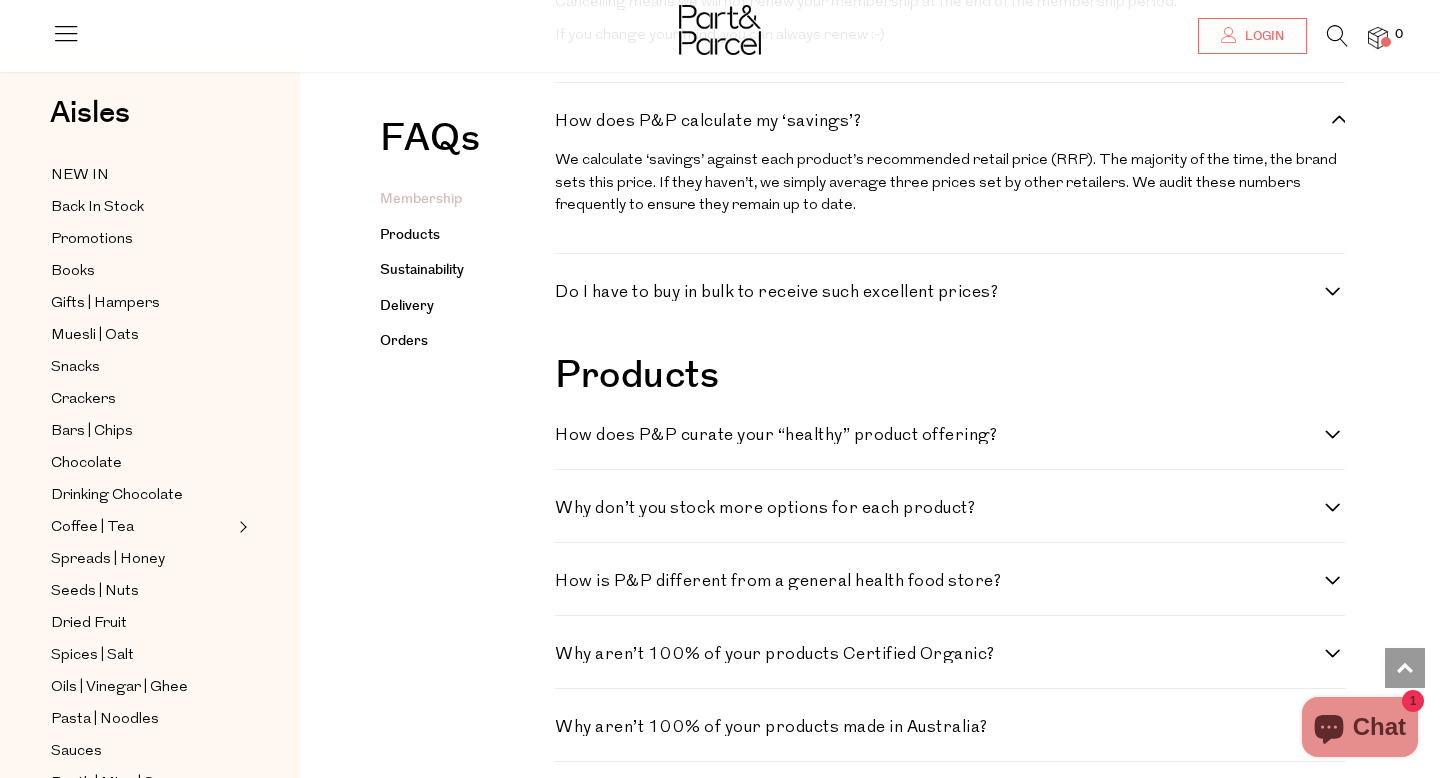 scroll, scrollTop: 1881, scrollLeft: 0, axis: vertical 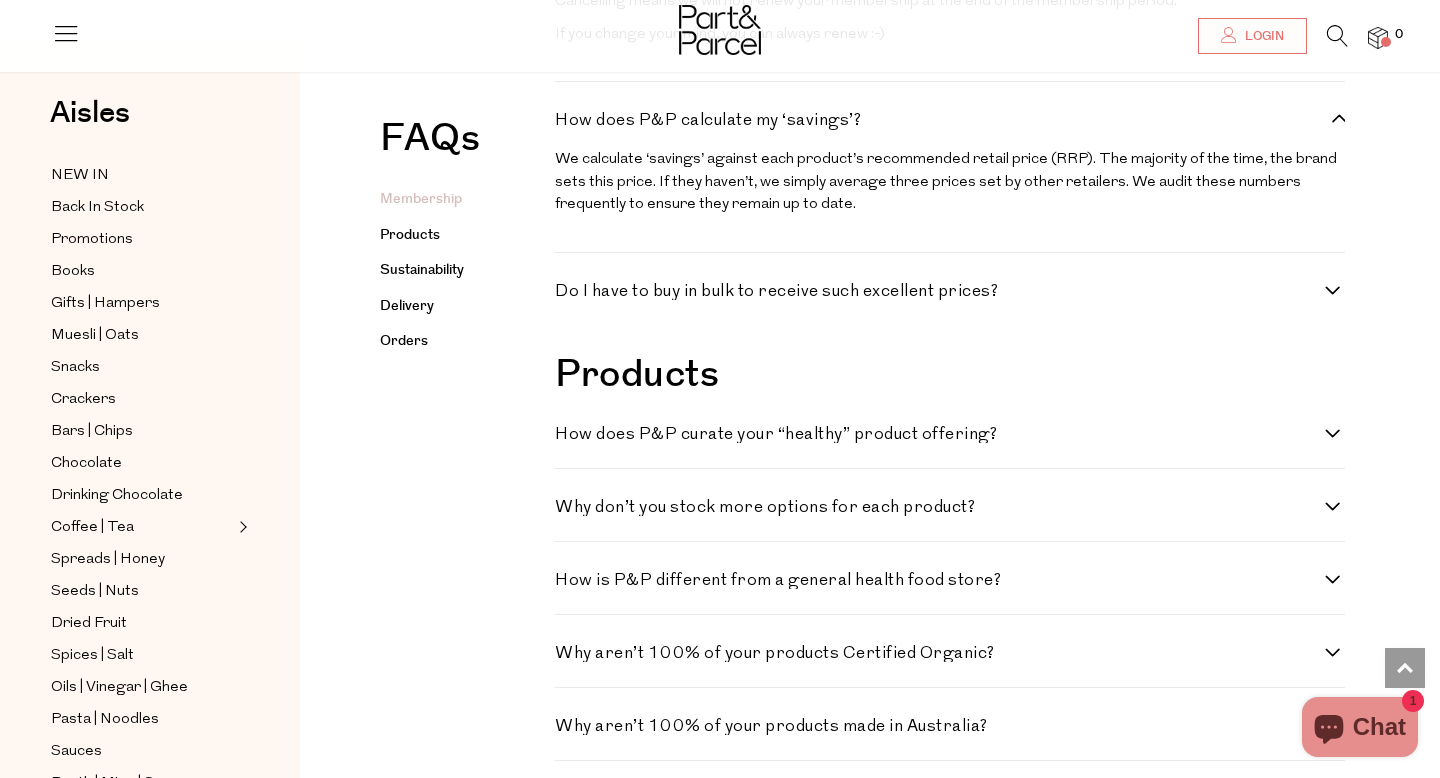 click on "Do I have to buy in bulk to receive such excellent prices?" at bounding box center (950, 291) 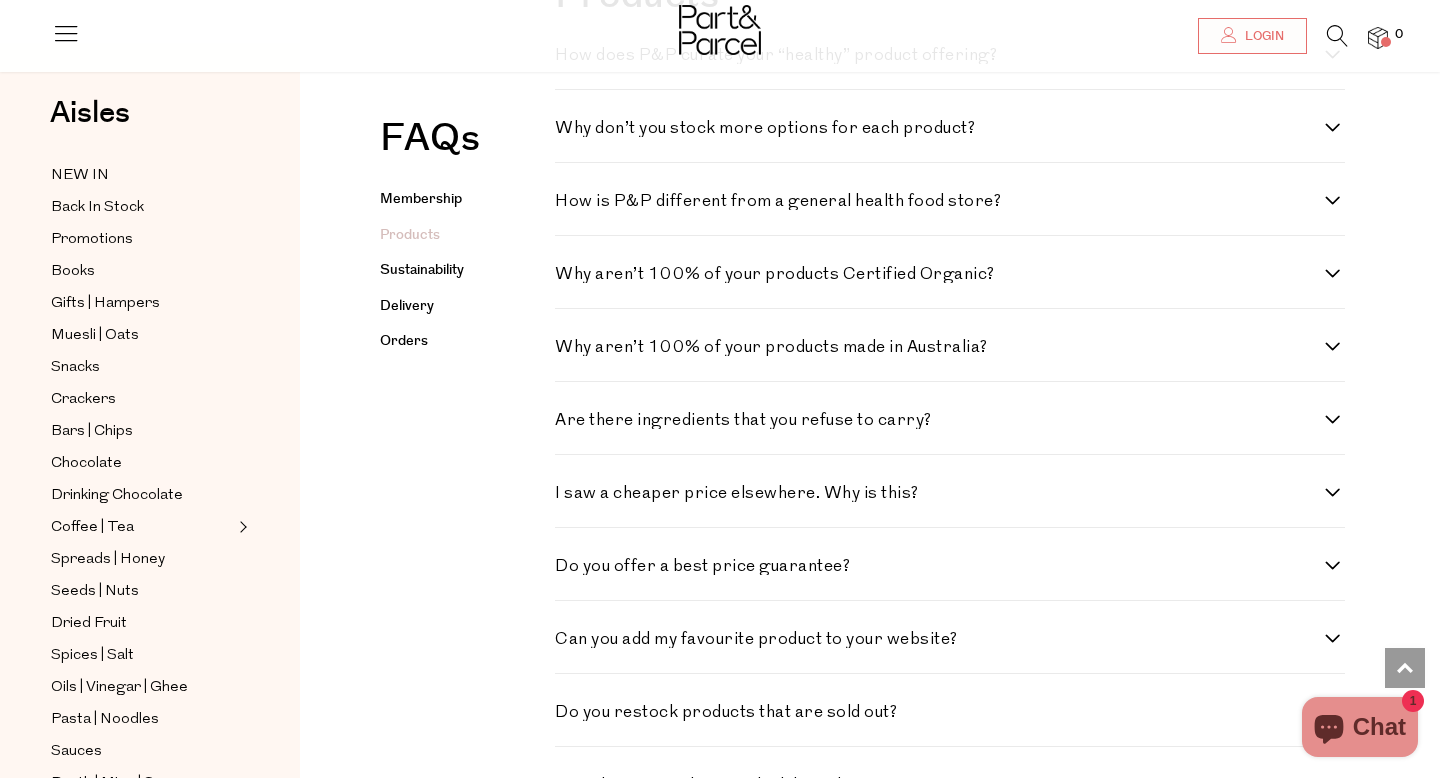 scroll, scrollTop: 2381, scrollLeft: 0, axis: vertical 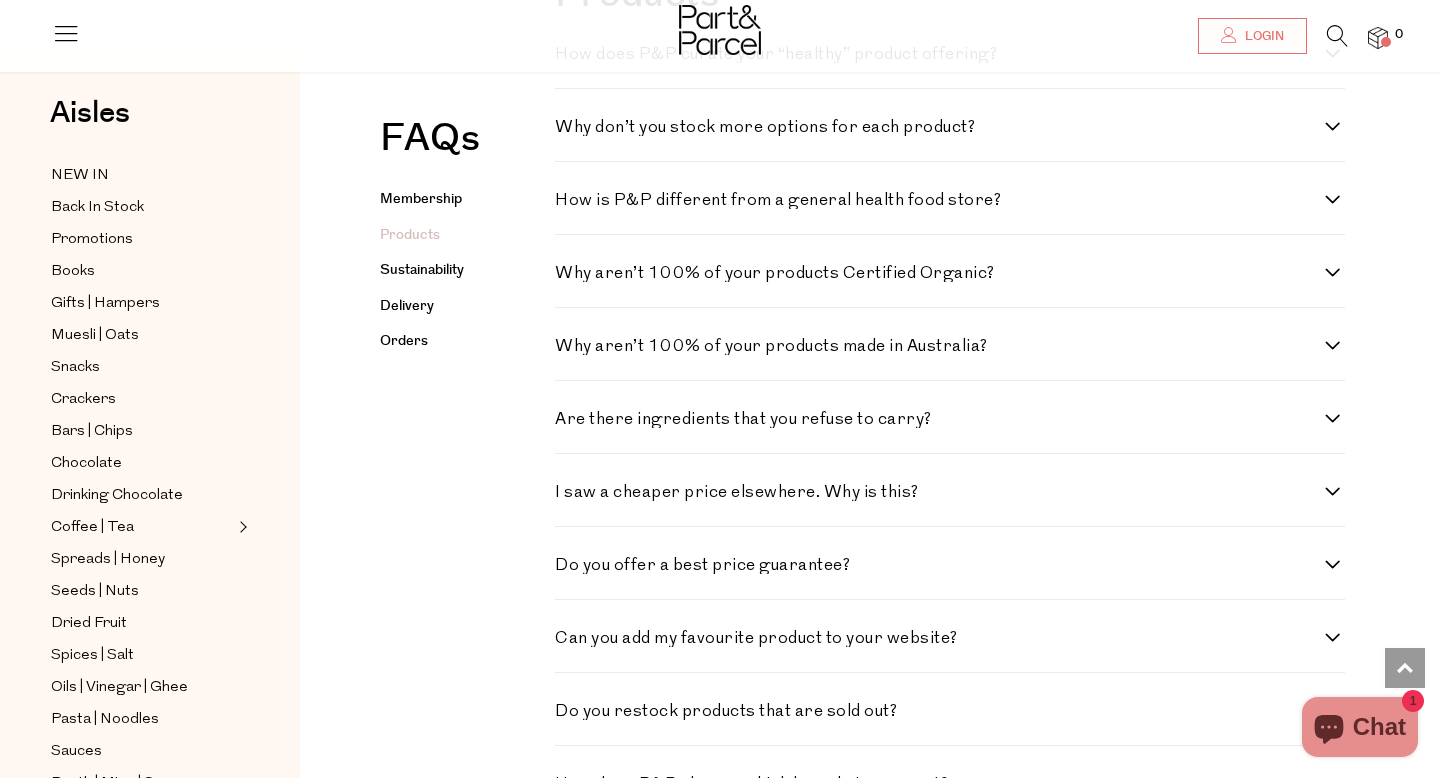 click on "How is P&P different from a general health food store?" at bounding box center [950, 200] 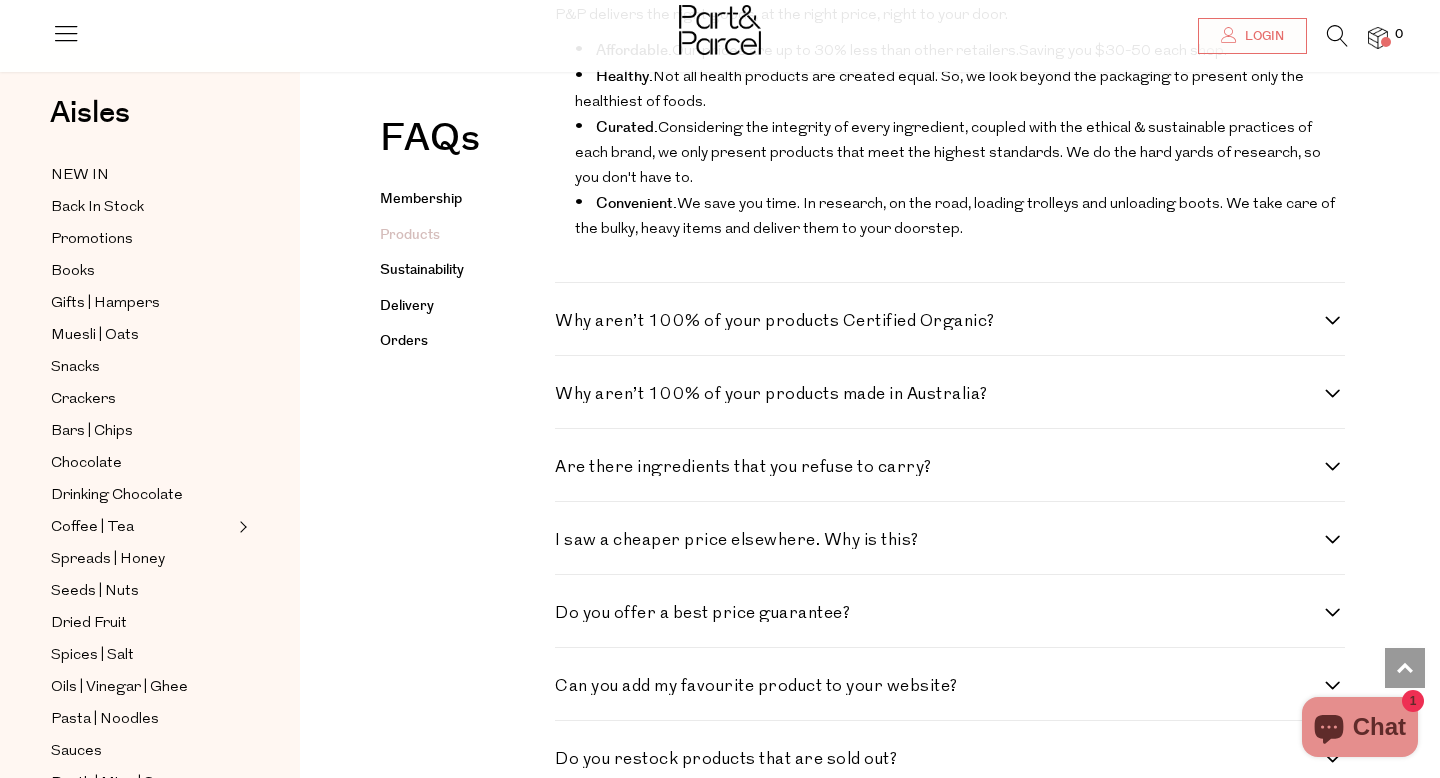 scroll, scrollTop: 2721, scrollLeft: 0, axis: vertical 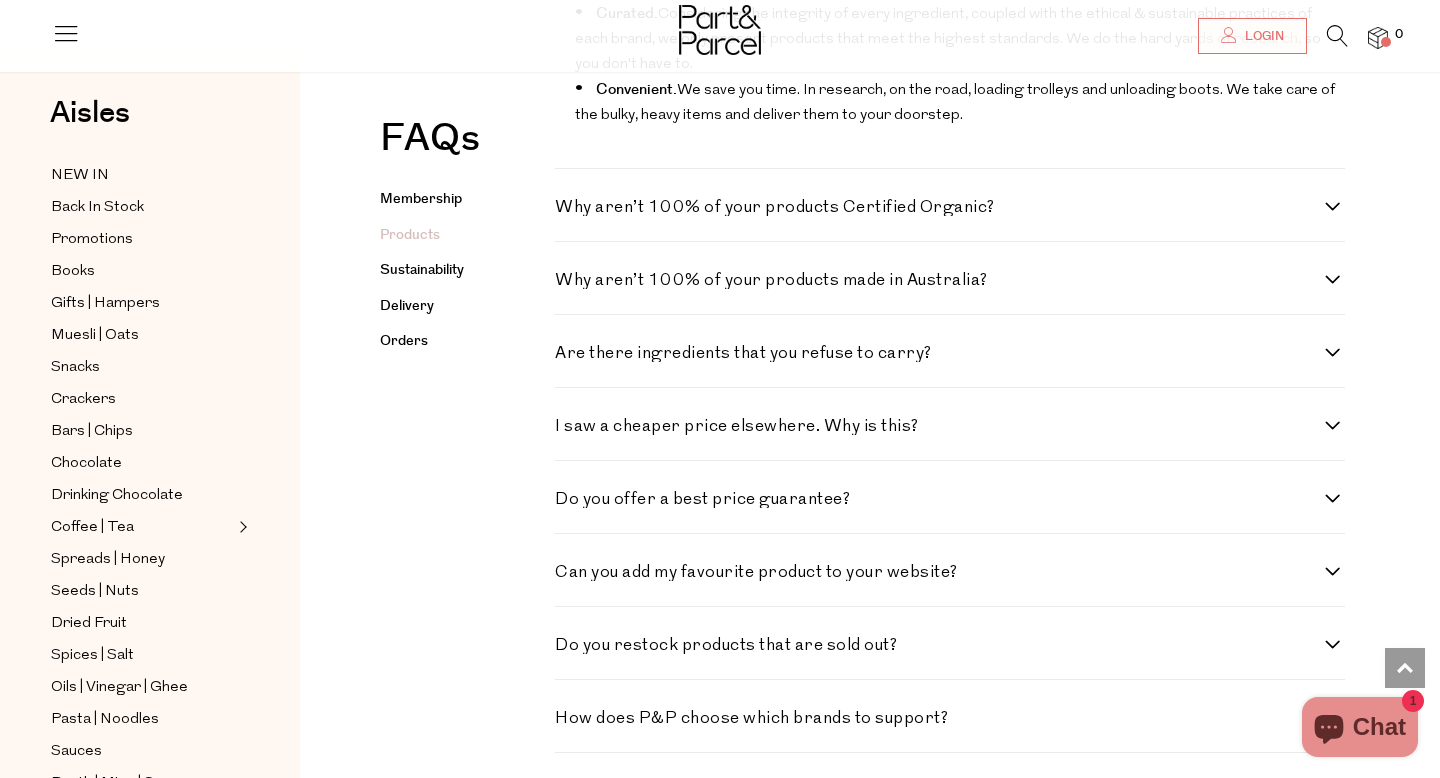 click on "Why aren’t 100% of your products Certified Organic?" at bounding box center (950, 207) 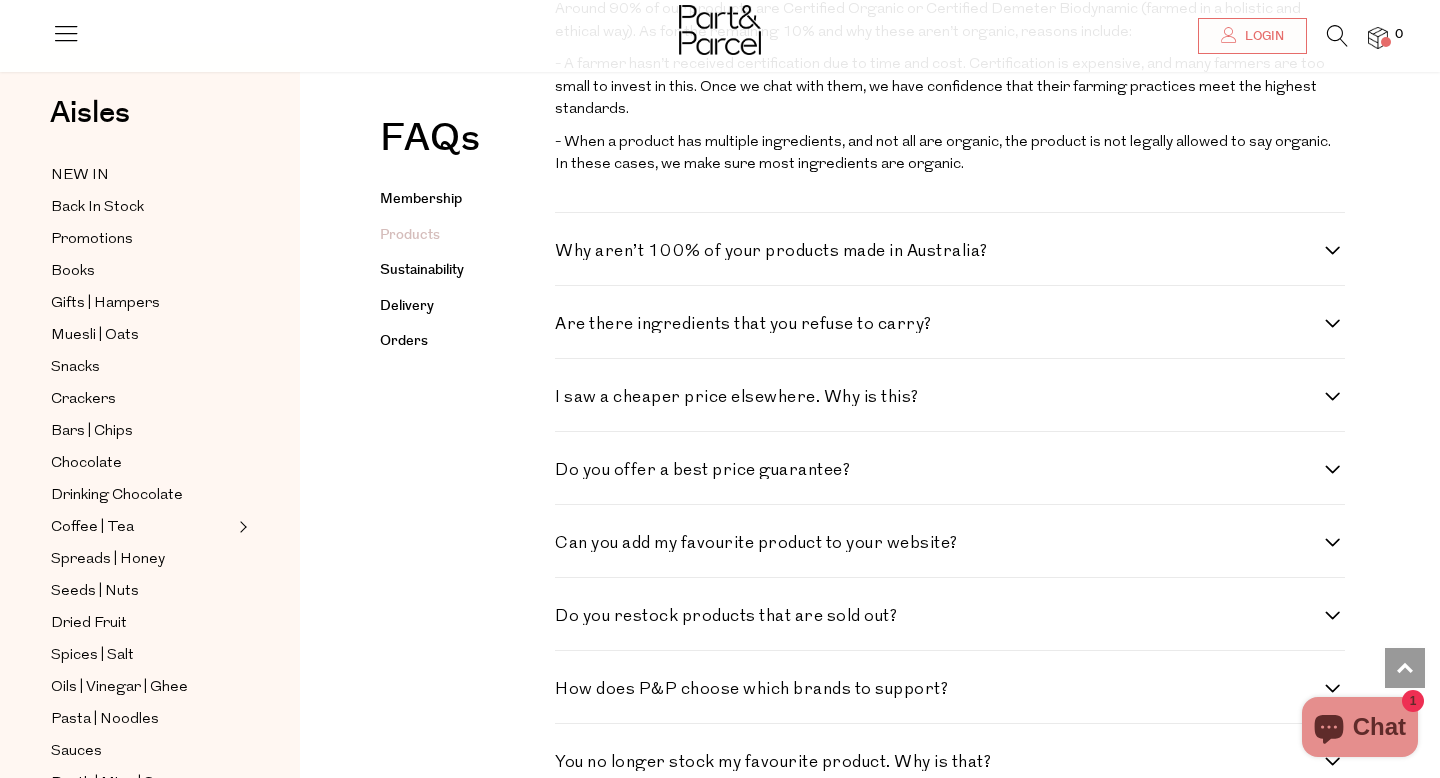 scroll, scrollTop: 2959, scrollLeft: 0, axis: vertical 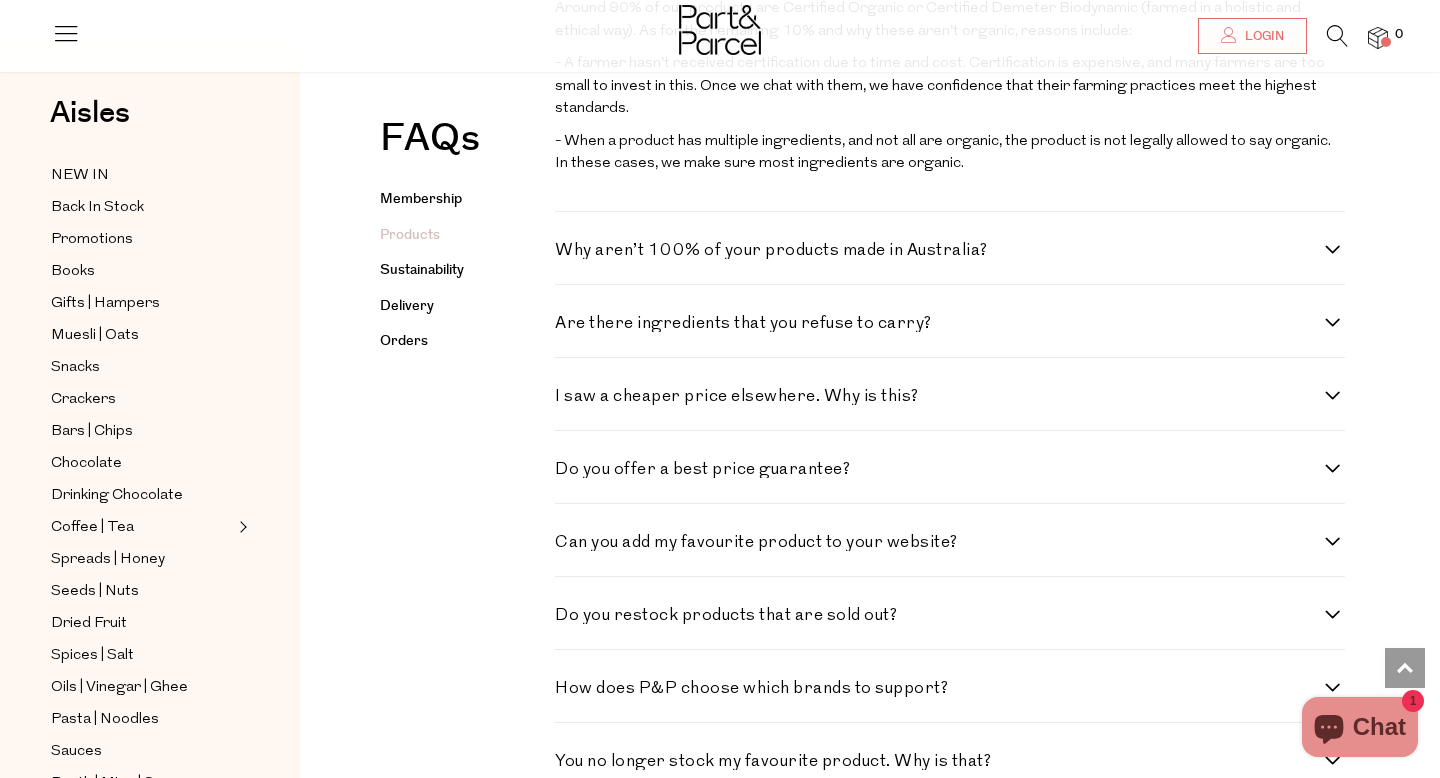 click on "Why aren’t 100% of your products made in Australia?" at bounding box center [950, 250] 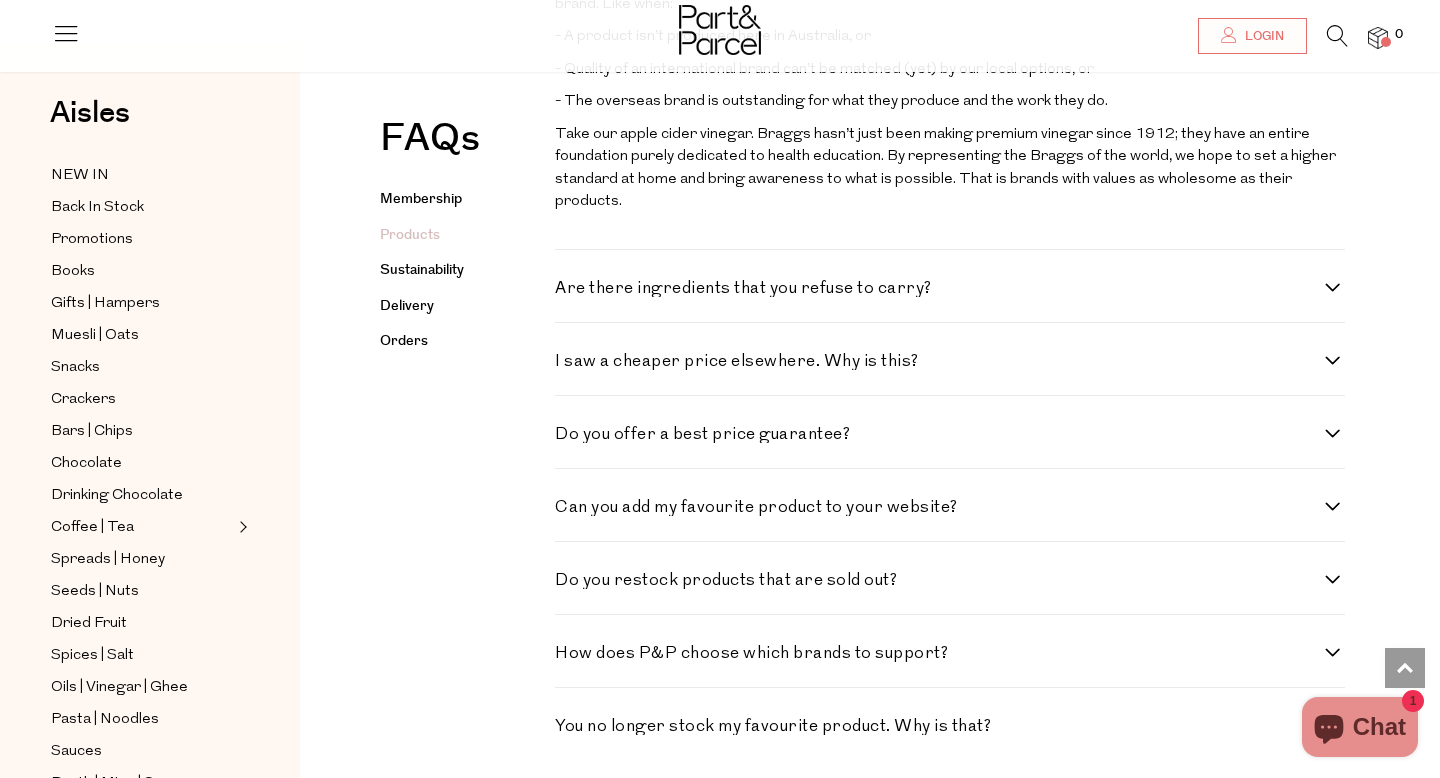 scroll, scrollTop: 3290, scrollLeft: 0, axis: vertical 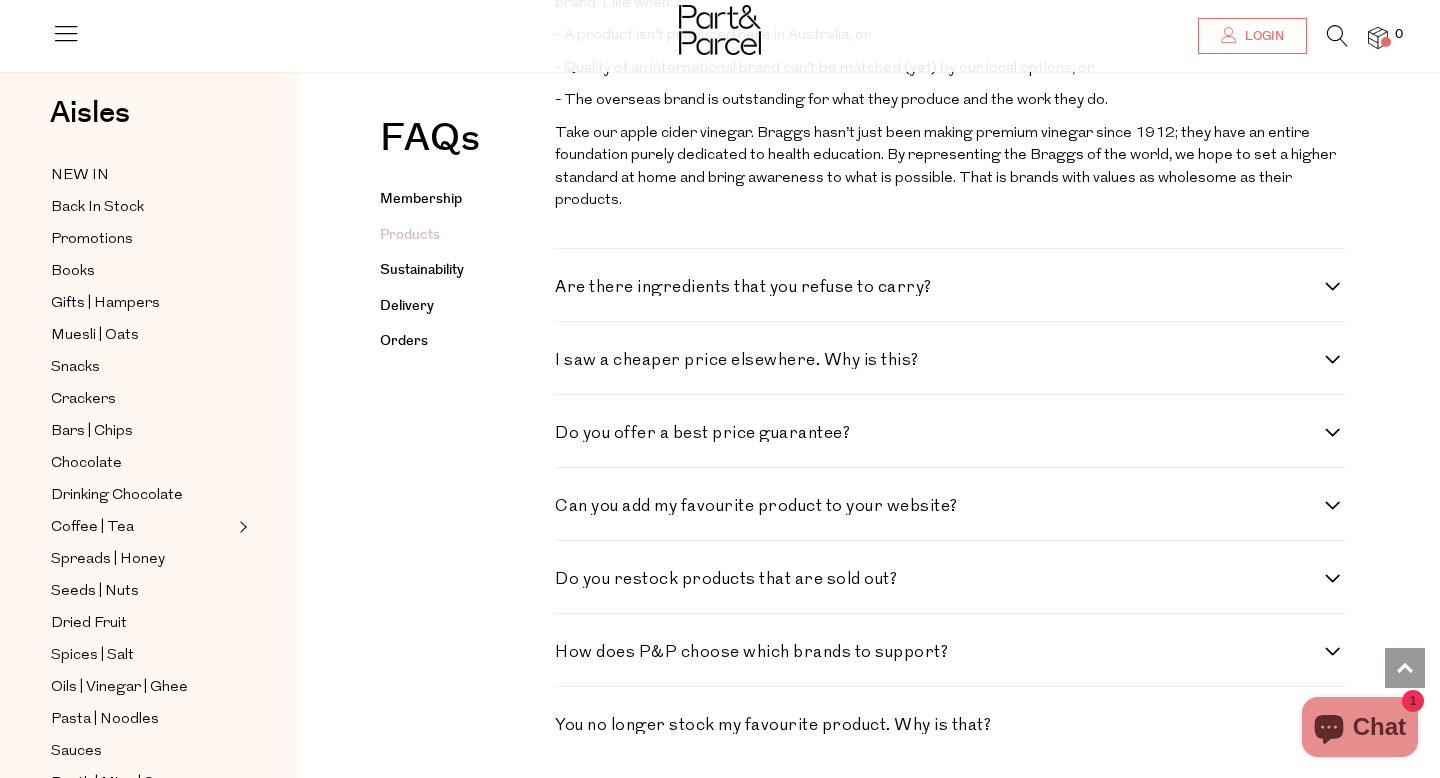 click on "Are there ingredients that you refuse to carry?
Yes. Below we’ve listed ingredients that we refuse to carry. Please note this is an evolving list that we consistently update. - Preservatives. Any numbers, but some of the key ones include preservative 223 (otherwise known as Sodium Metabisulphite), sodium nitrite 250 and sodium nitrate 251, BHA (butylated hydroxyanisole), and BHT (butylated hydroxytoluene). - Sorbates - Sulphites - Artificial colours - Processed sugar - High-fructose corn syrup - GMO foods - Hydrogenated fats (trans fats) - Bleached flour - Non-GMO industrial seed oils" at bounding box center [950, 285] 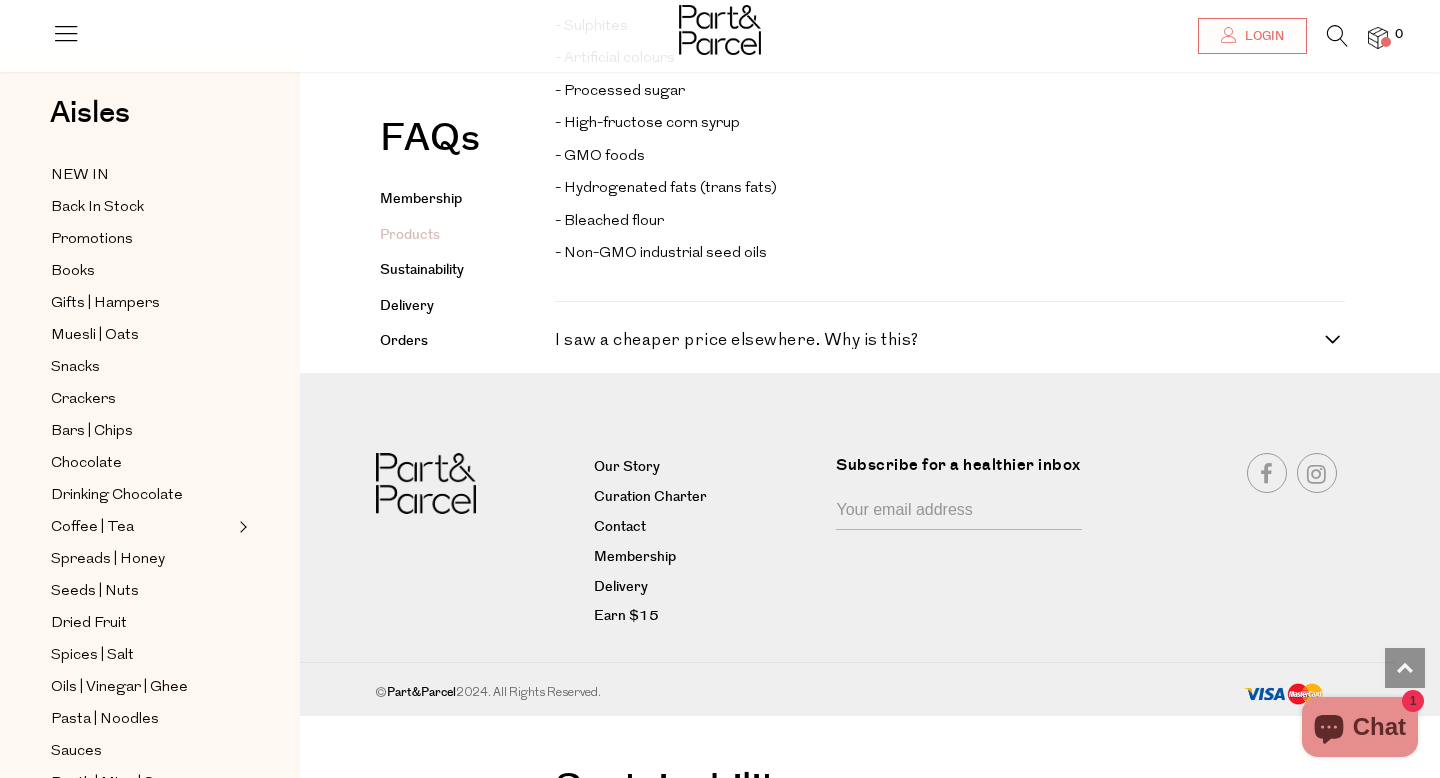 scroll, scrollTop: 3756, scrollLeft: 0, axis: vertical 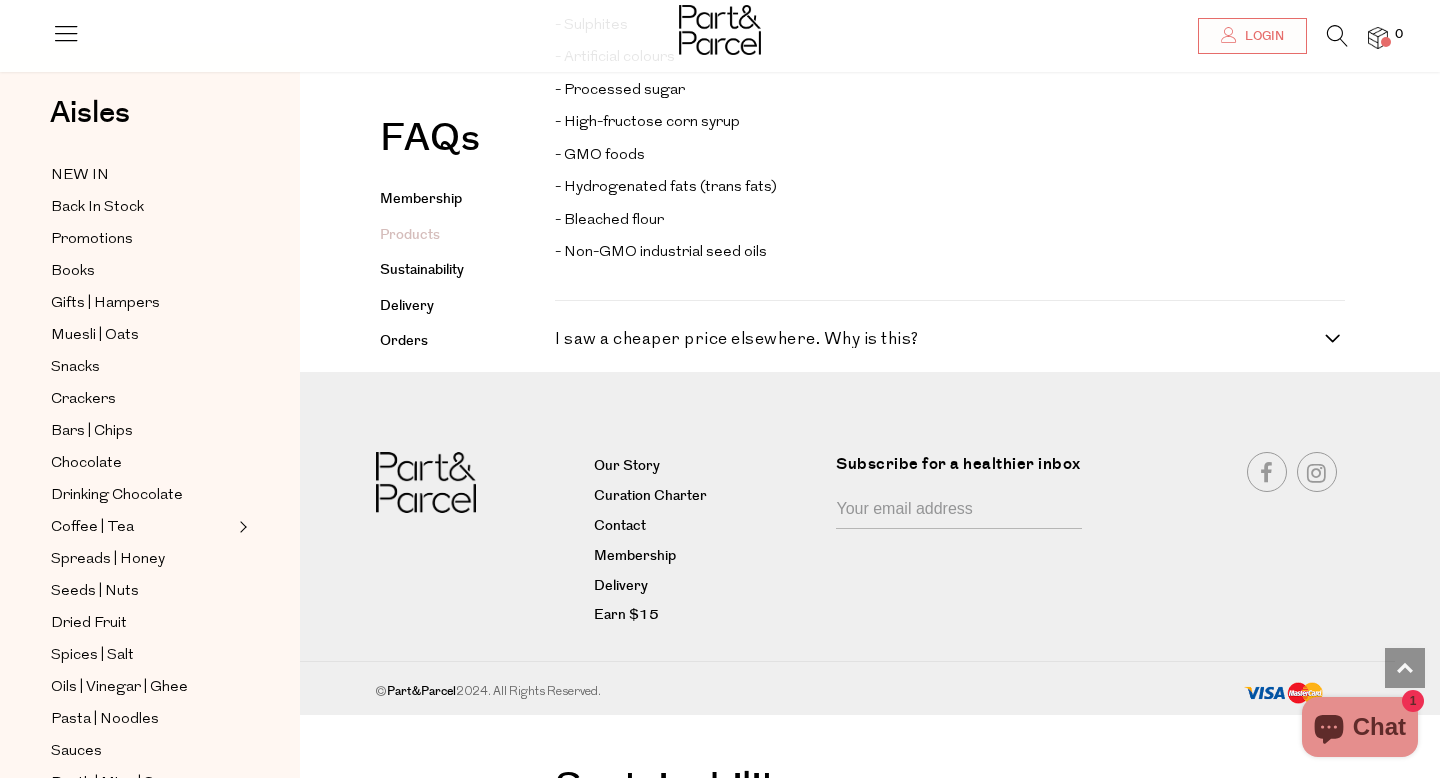 click on "I saw a cheaper price elsewhere. Why is this?" at bounding box center [950, 339] 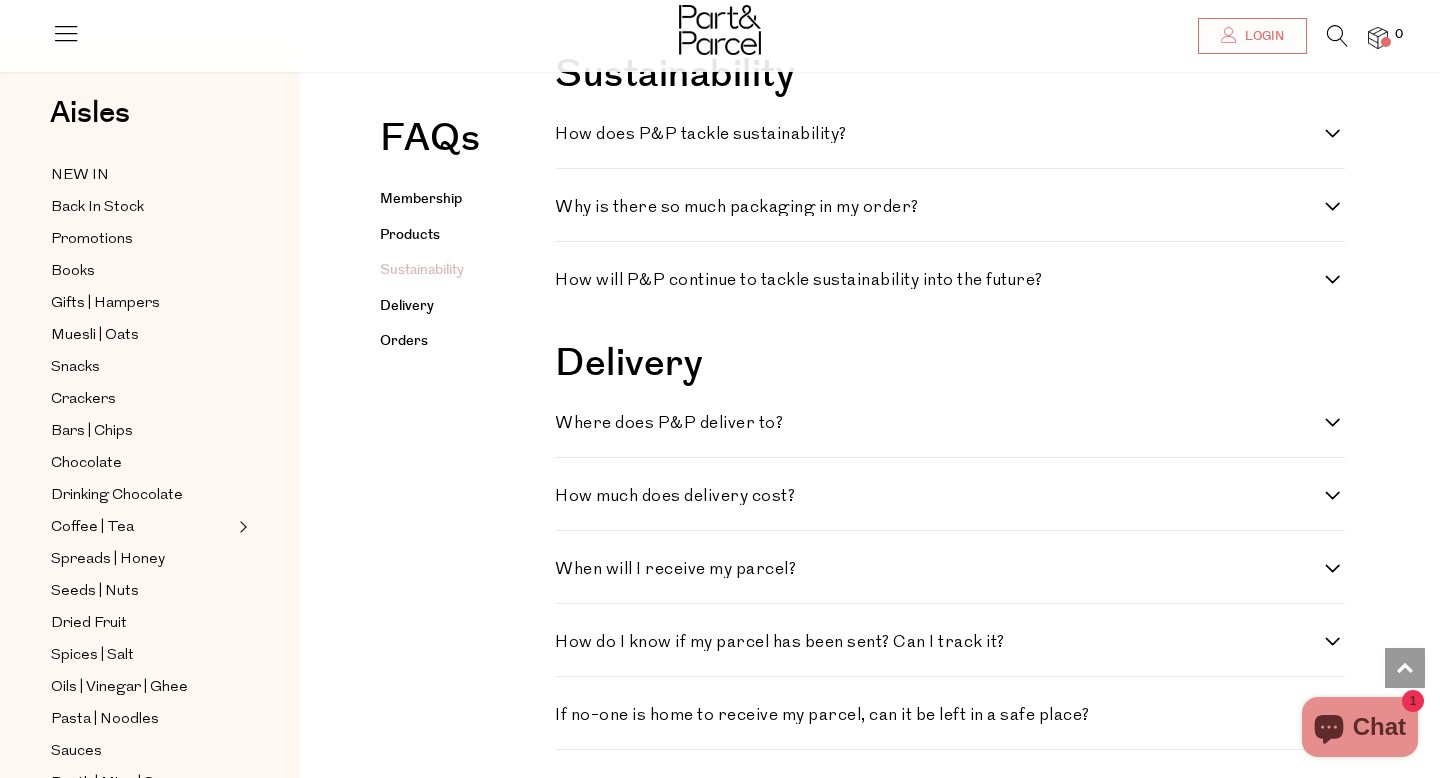 scroll, scrollTop: 4547, scrollLeft: 0, axis: vertical 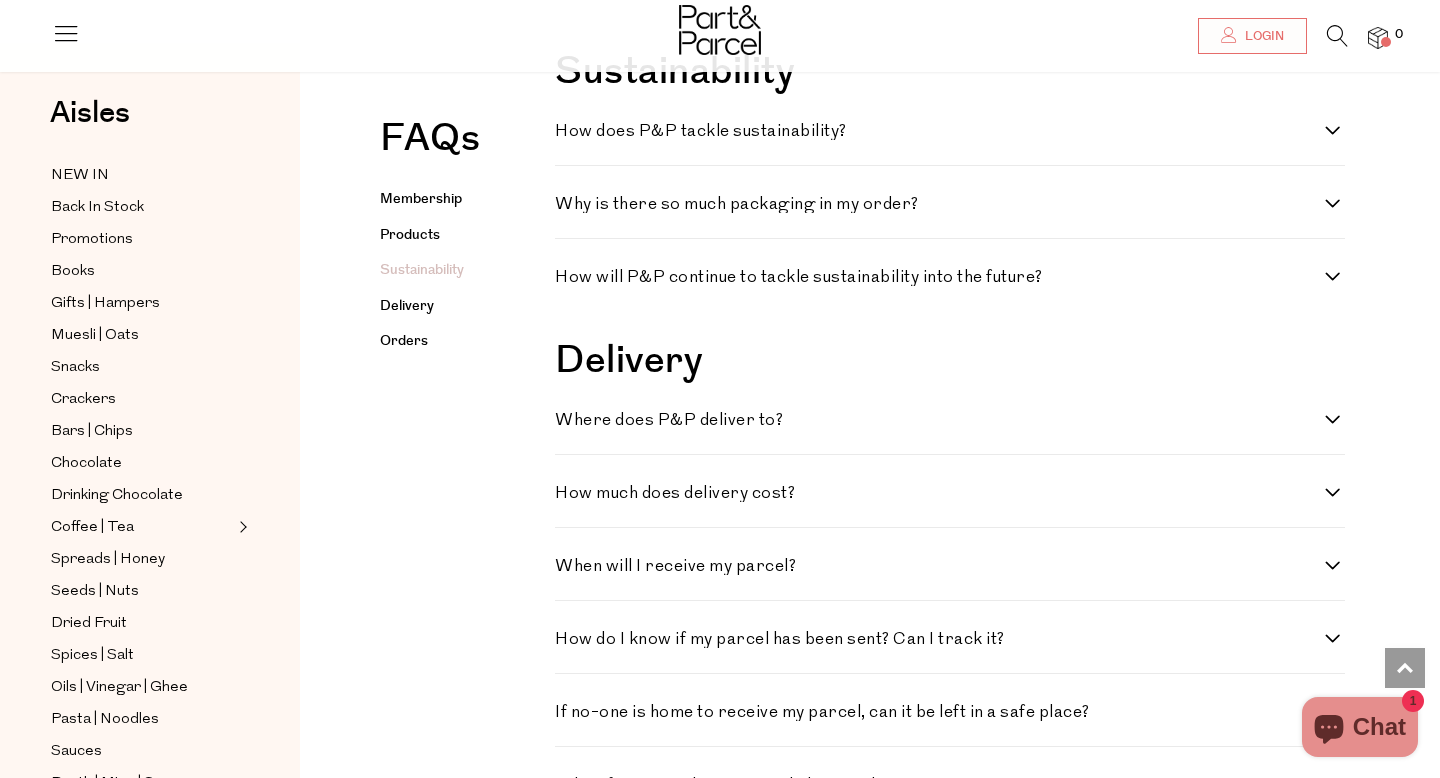 click on "Where does P&P deliver to?
From treehouse to cave mouth, we aim to deliver to as many address inside Australia. Please note, steep price changes to Aust Post rates have unfortunately made it financially impossible, to send parcels to parts of the Territory and northern Western Australia. Please contact us via  hello@partandparcel.com.au  for a quote." at bounding box center [950, 418] 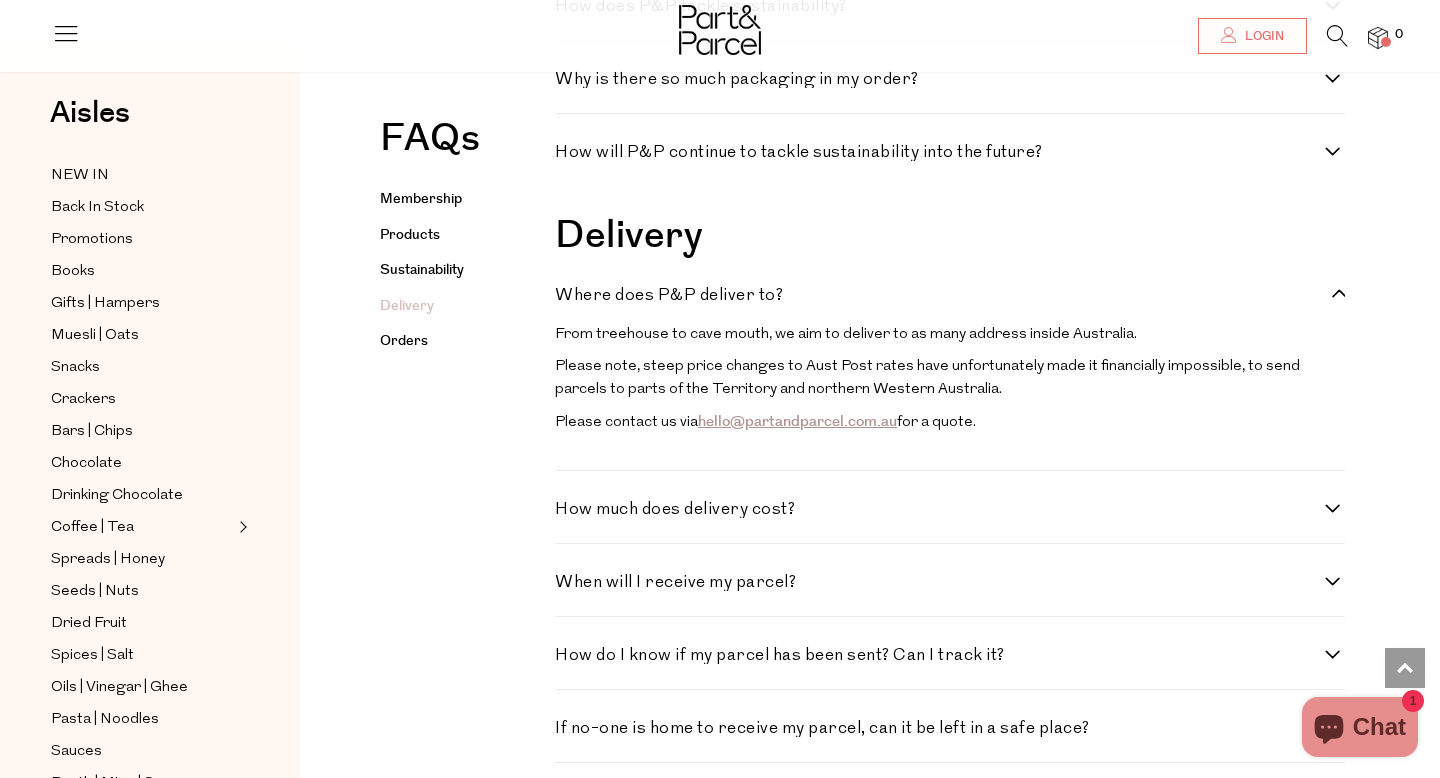 scroll, scrollTop: 4674, scrollLeft: 0, axis: vertical 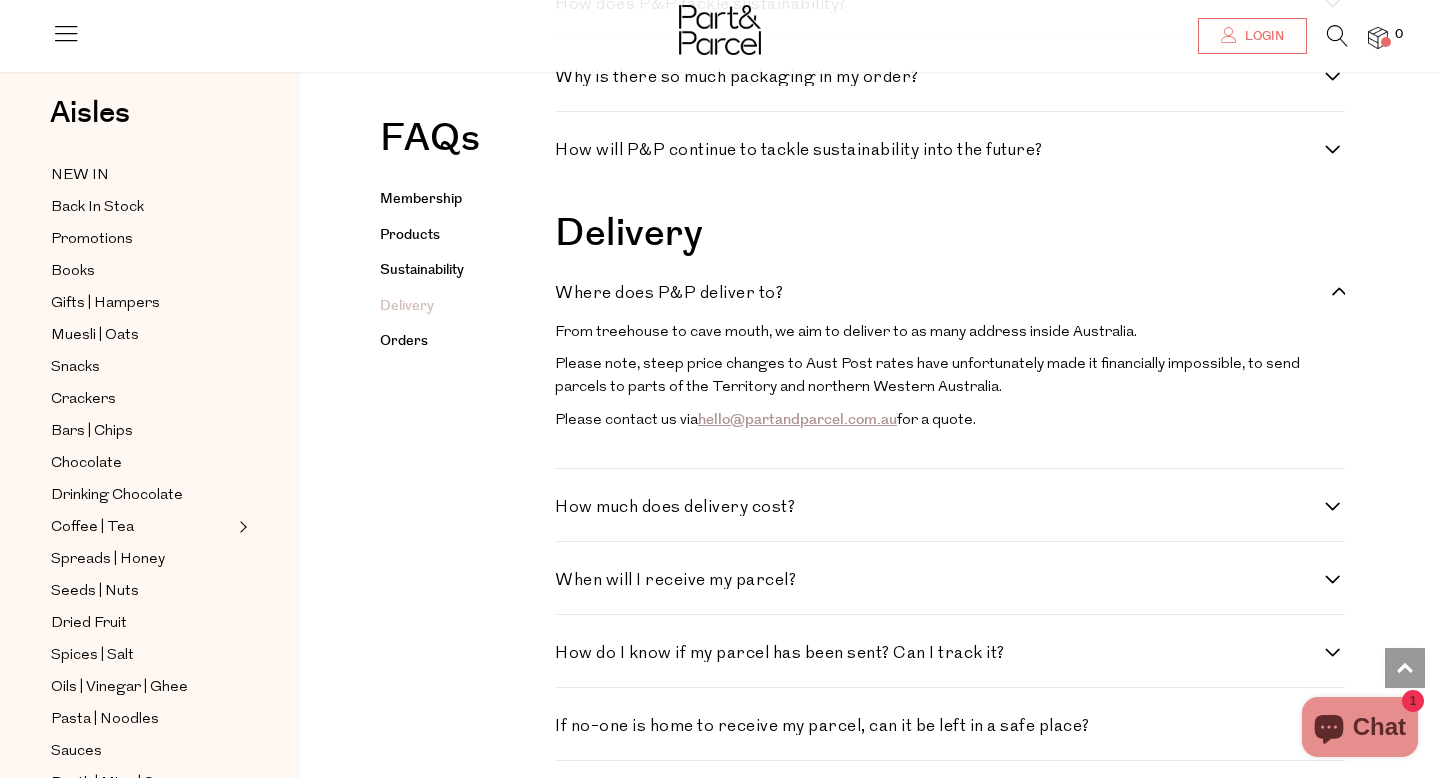 click on "How much does delivery cost?" at bounding box center [950, 507] 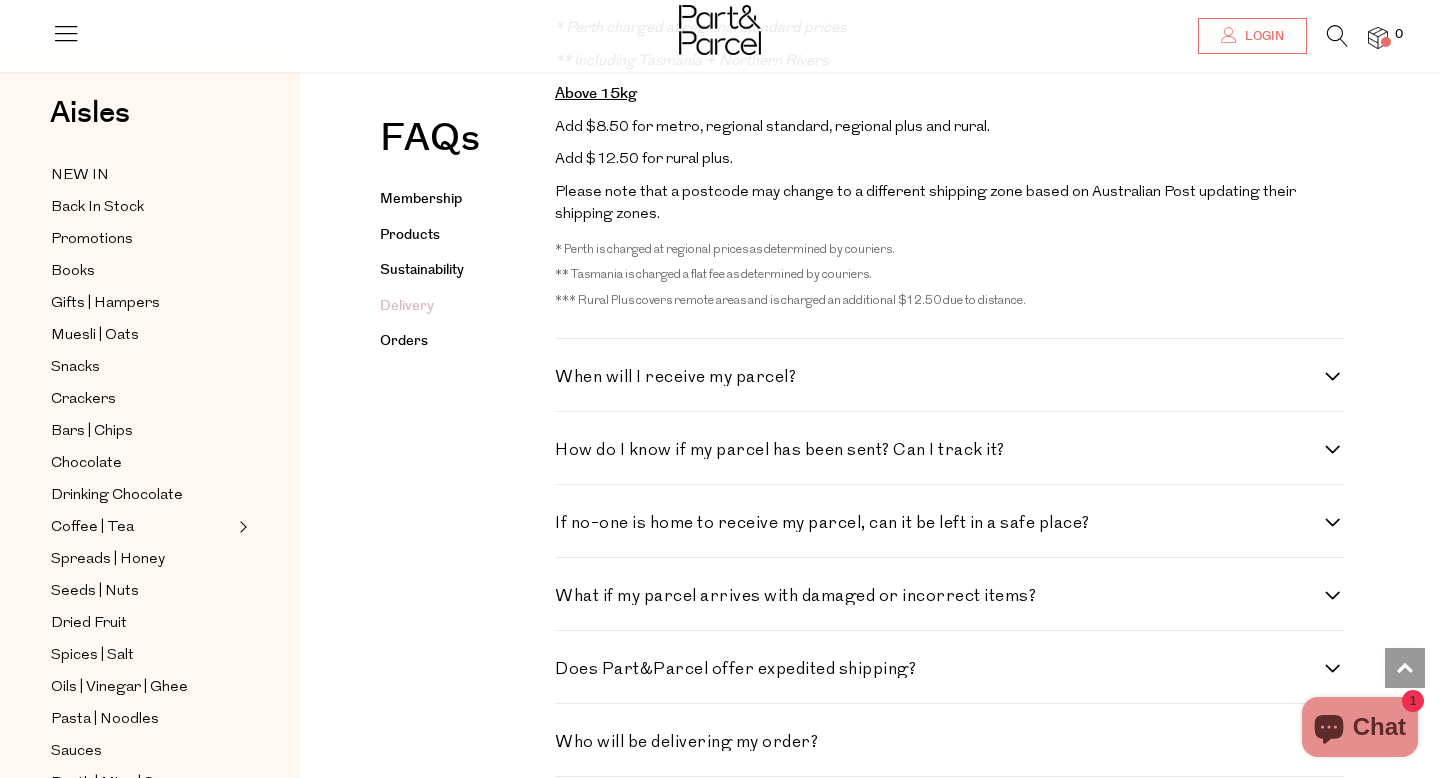 scroll, scrollTop: 6015, scrollLeft: 0, axis: vertical 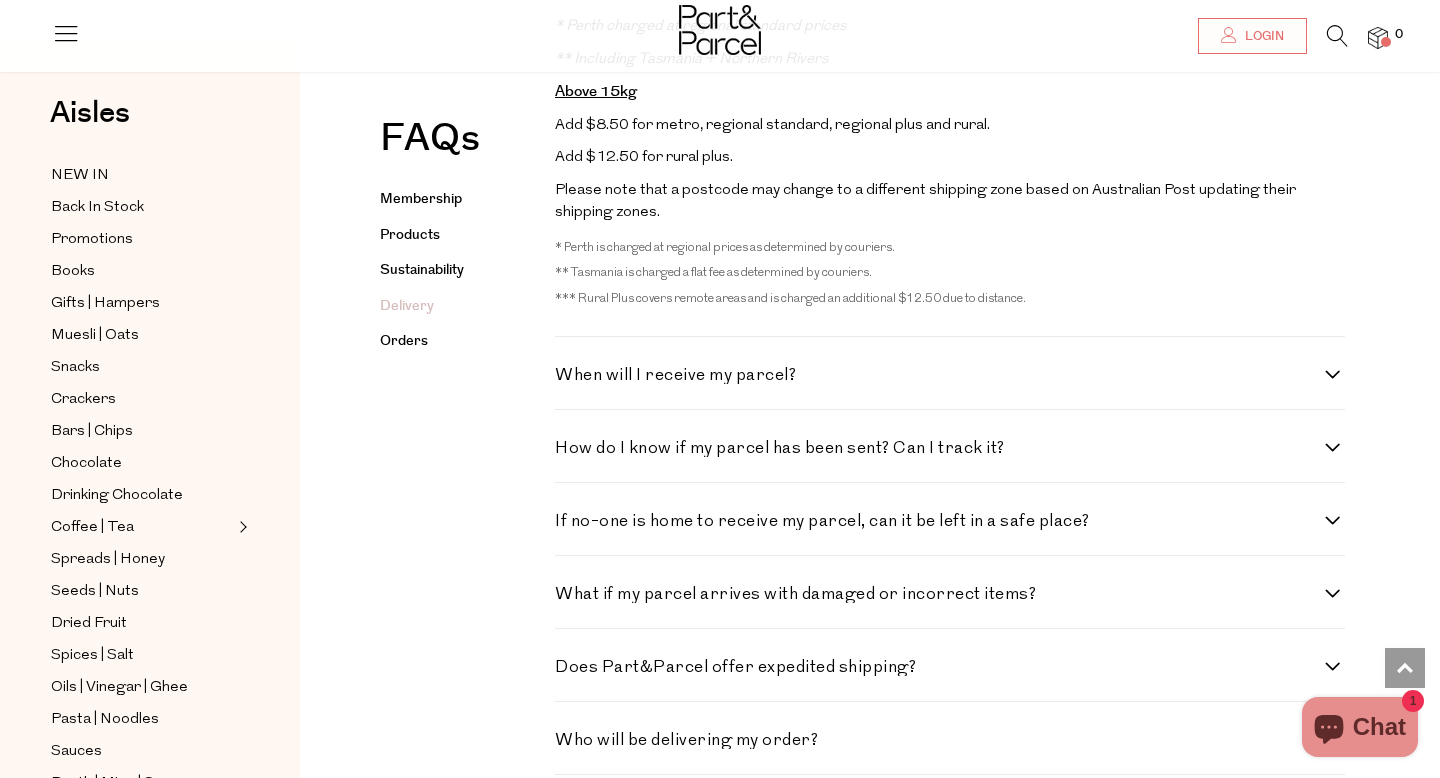 click on "When will I receive my parcel?" at bounding box center [950, 375] 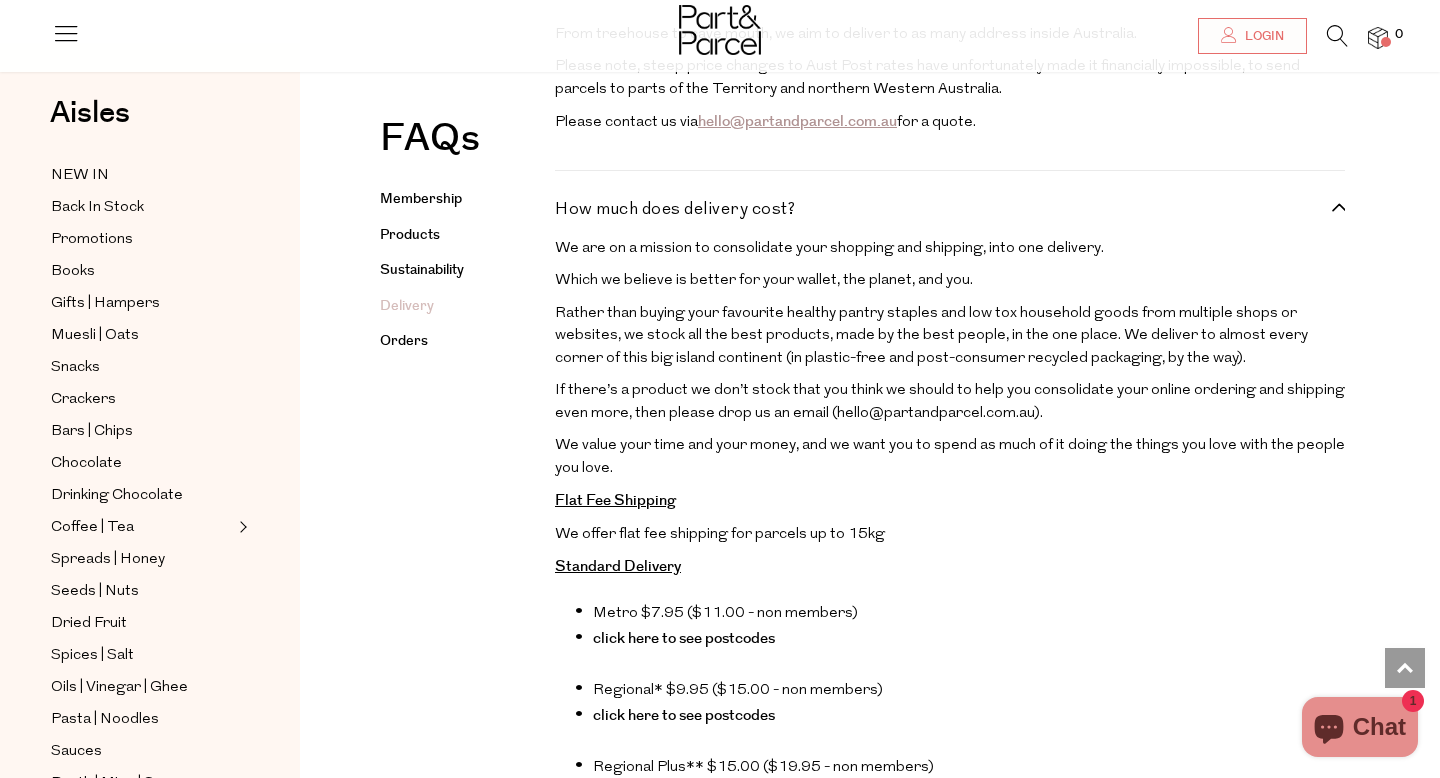 scroll, scrollTop: 4344, scrollLeft: 0, axis: vertical 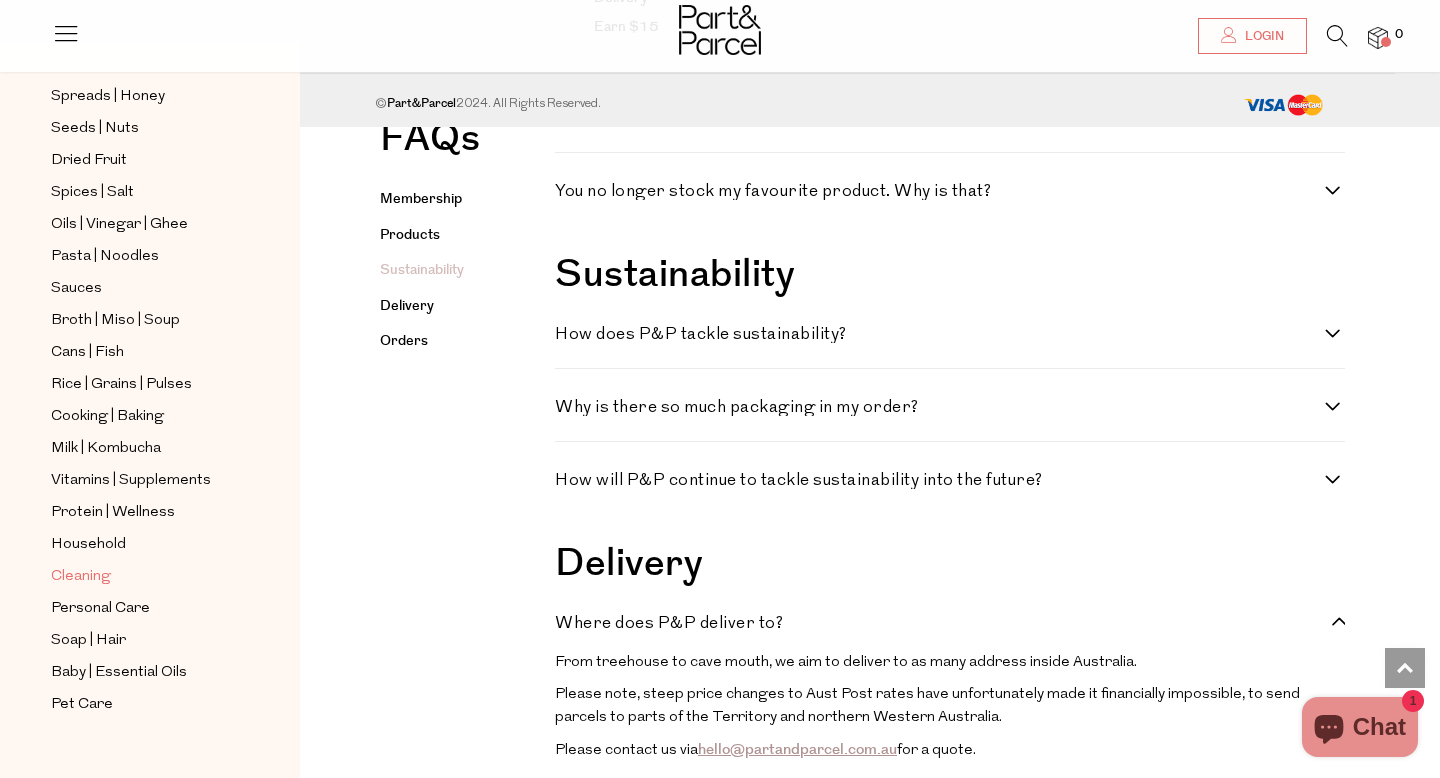 click on "Cleaning" at bounding box center (81, 577) 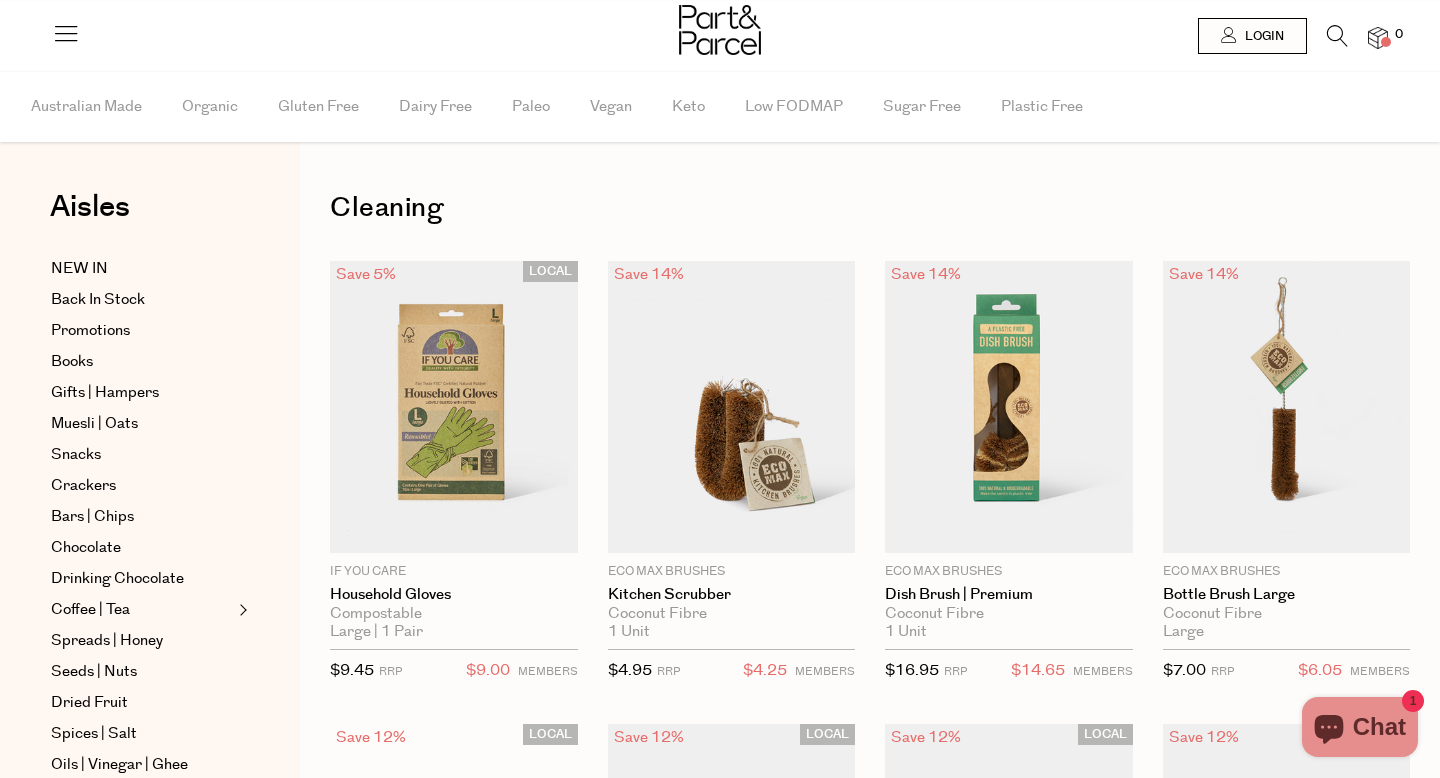 scroll, scrollTop: 0, scrollLeft: 0, axis: both 